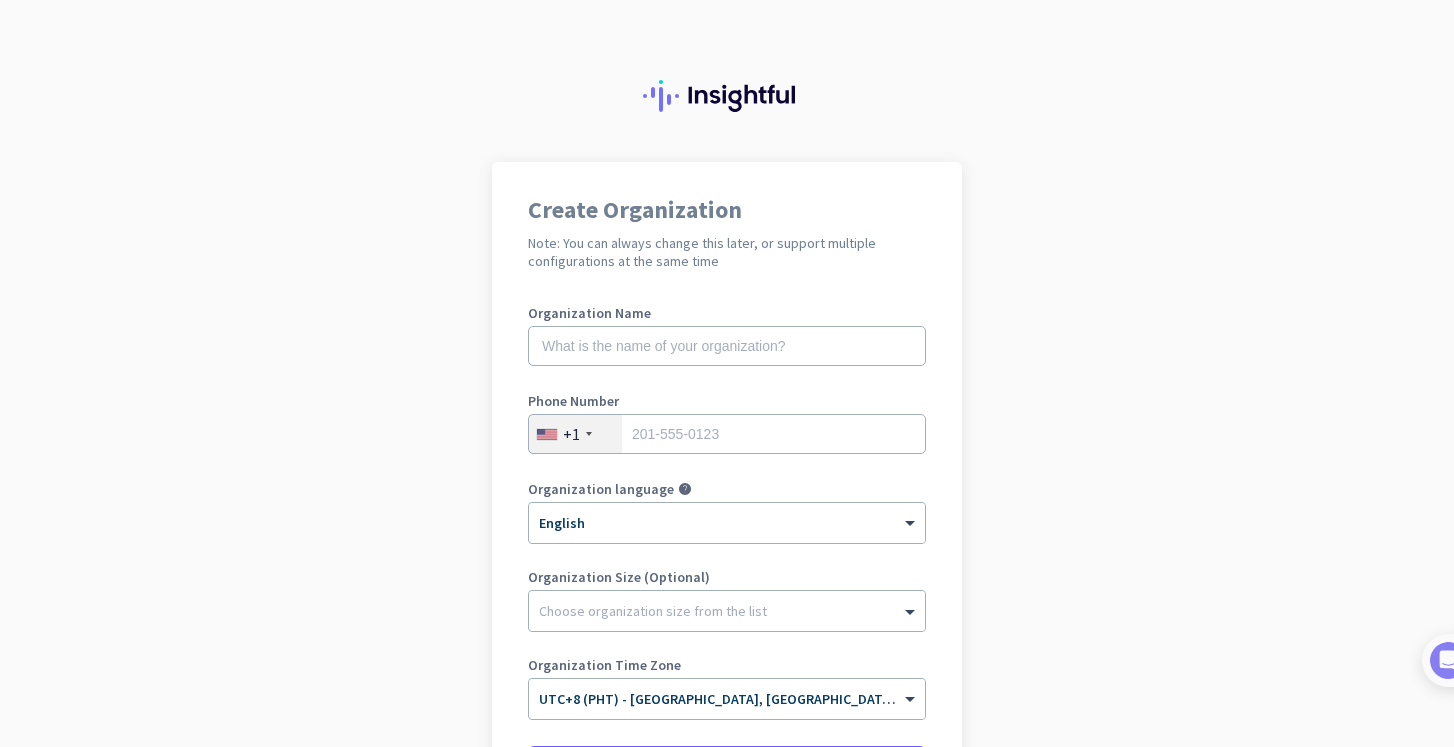scroll, scrollTop: 0, scrollLeft: 0, axis: both 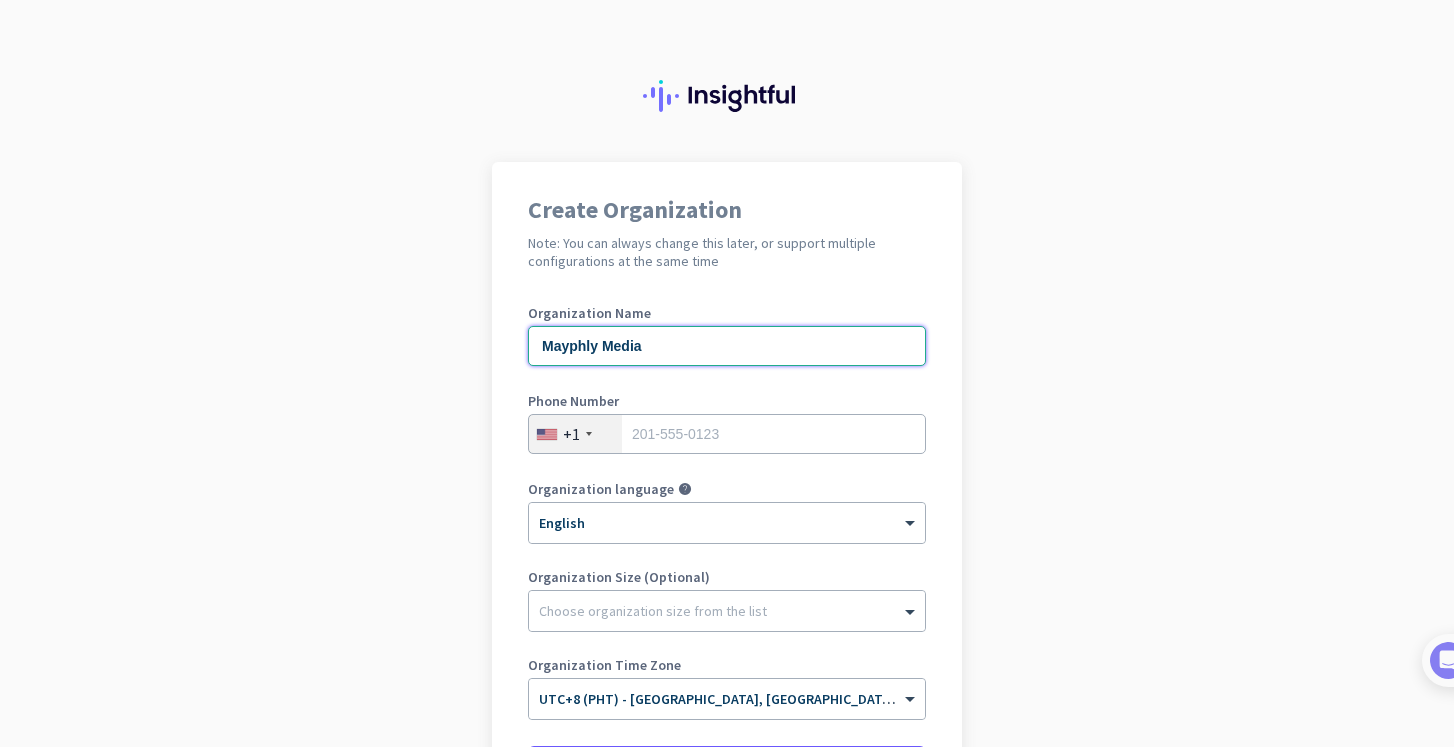 type on "Mayphly Media" 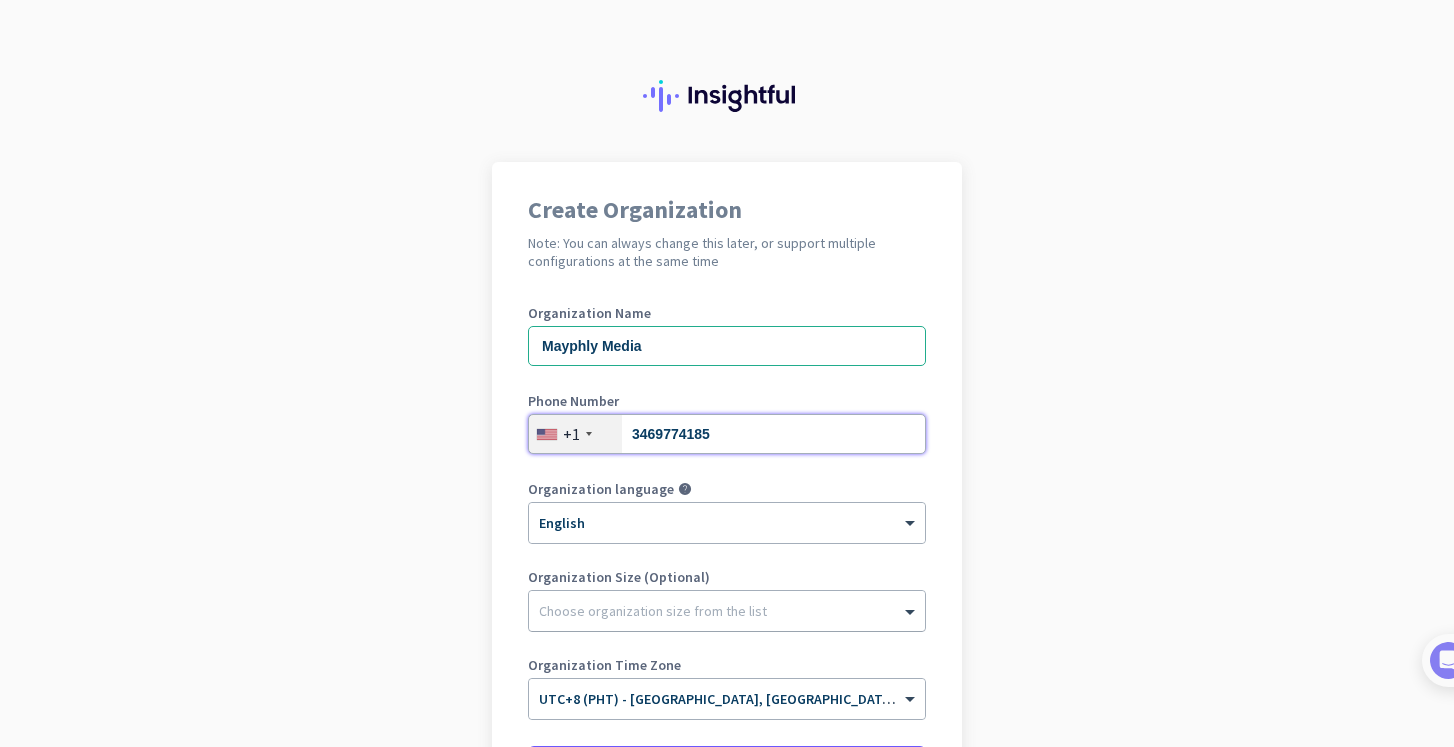 type on "3469774185" 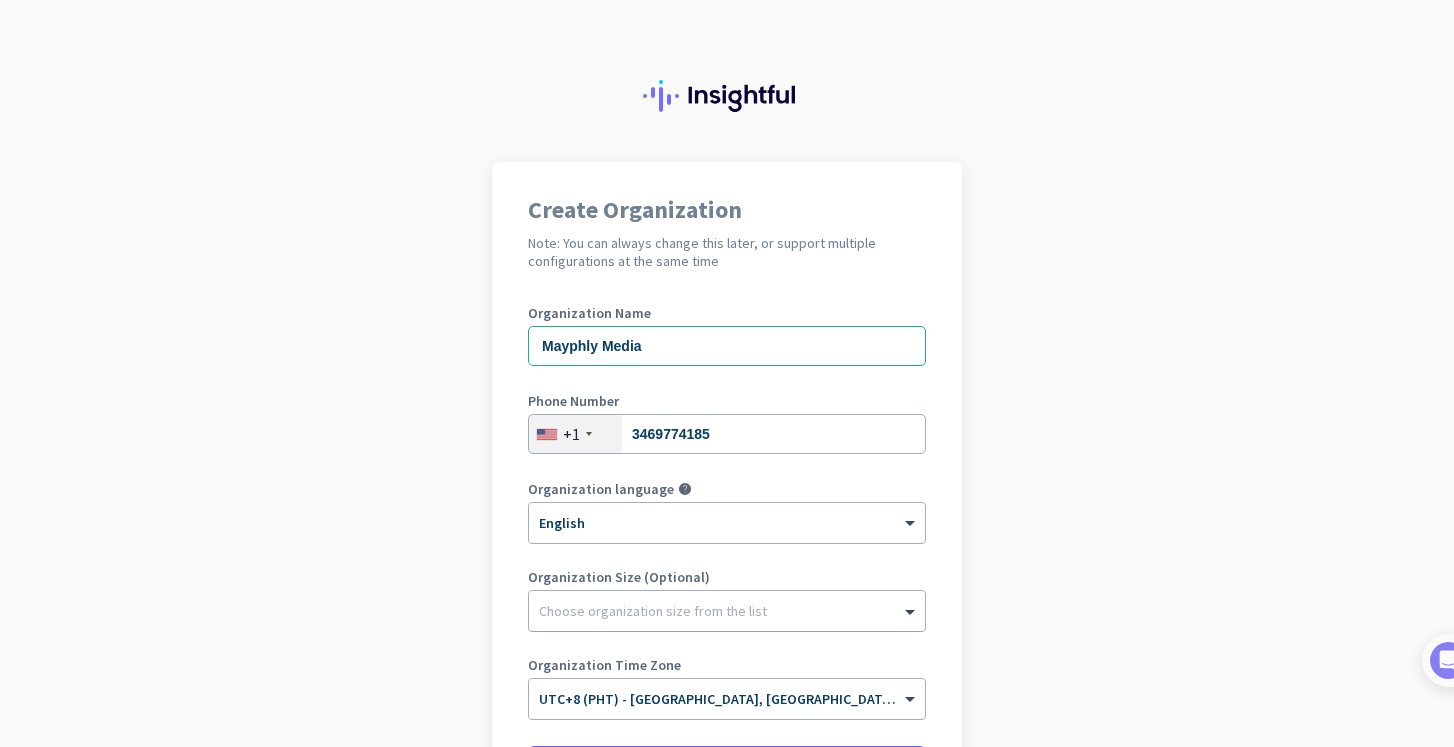 click on "Choose organization size from the list" 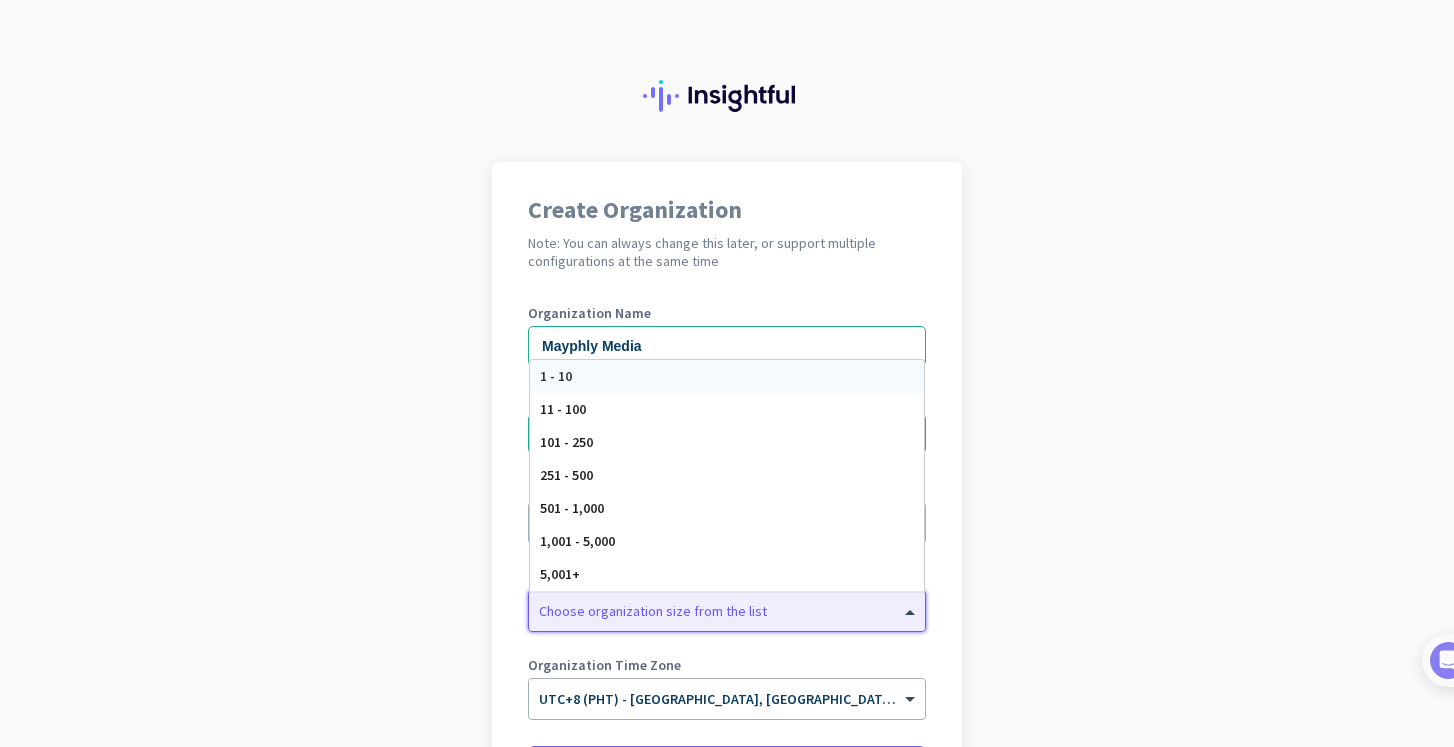 click on "1 - 10" at bounding box center (727, 376) 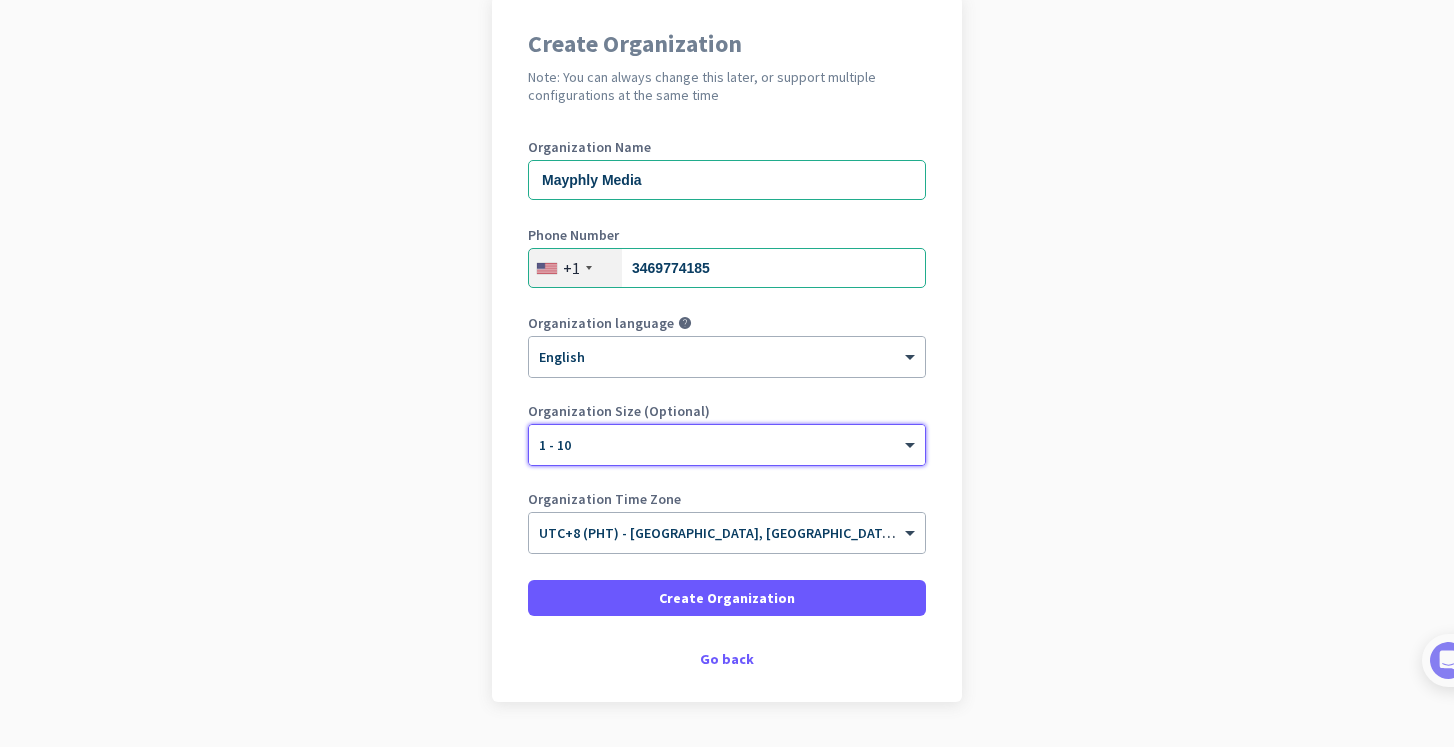scroll, scrollTop: 167, scrollLeft: 0, axis: vertical 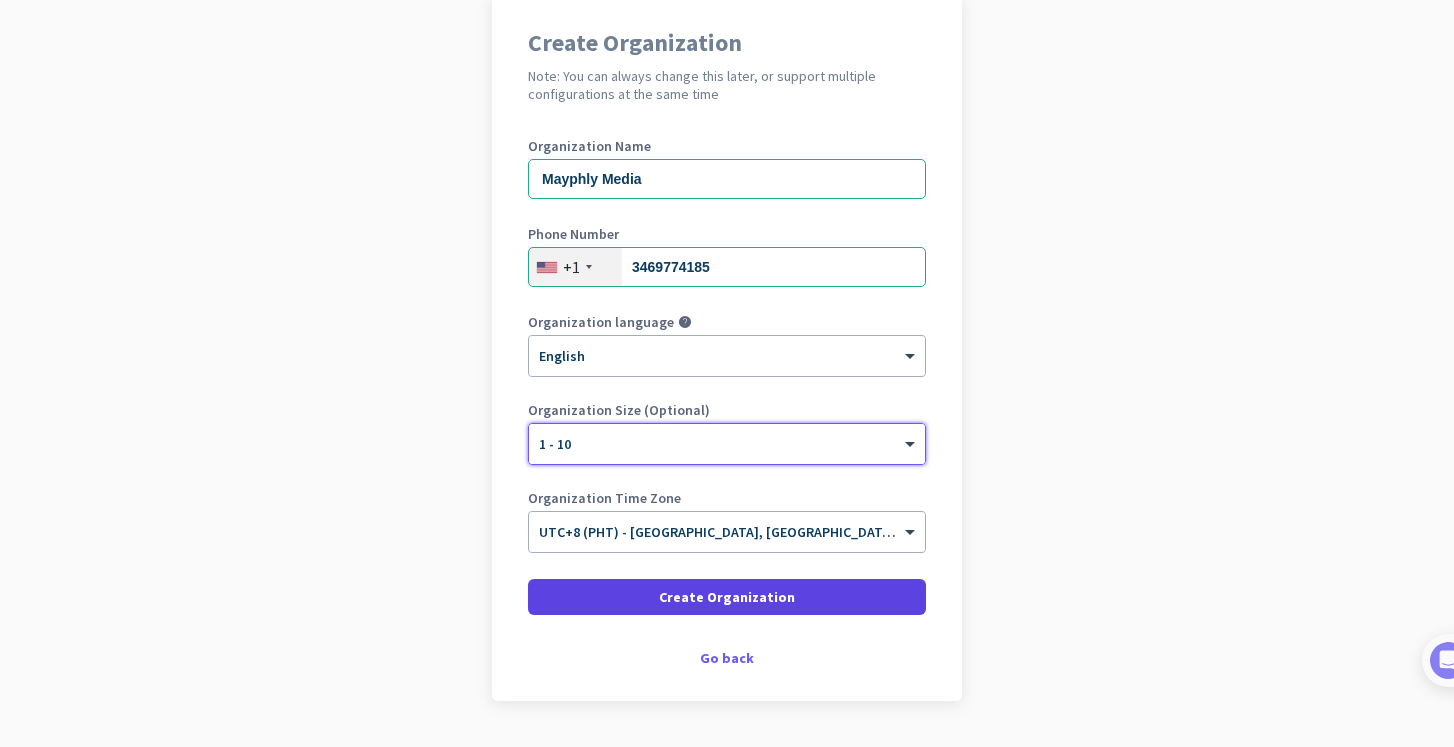 click 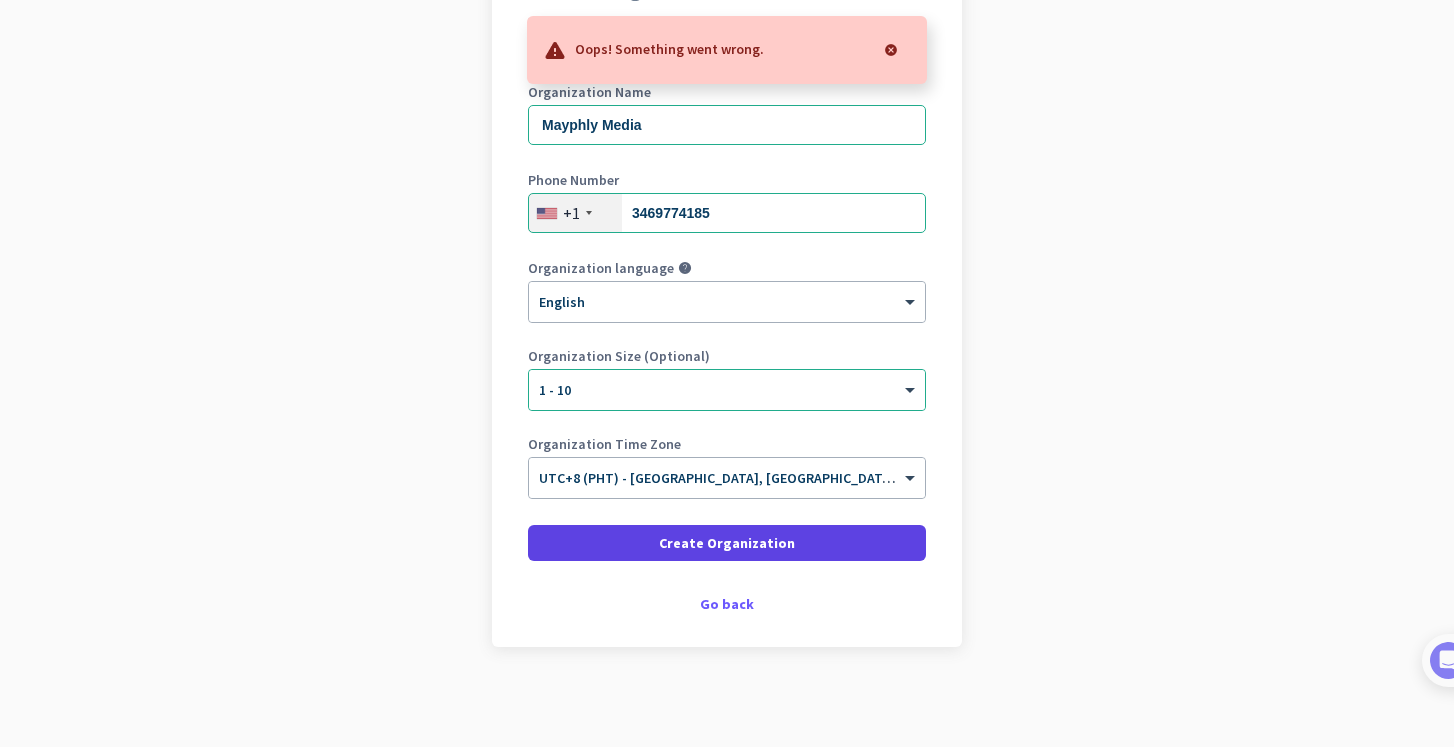 scroll, scrollTop: 221, scrollLeft: 0, axis: vertical 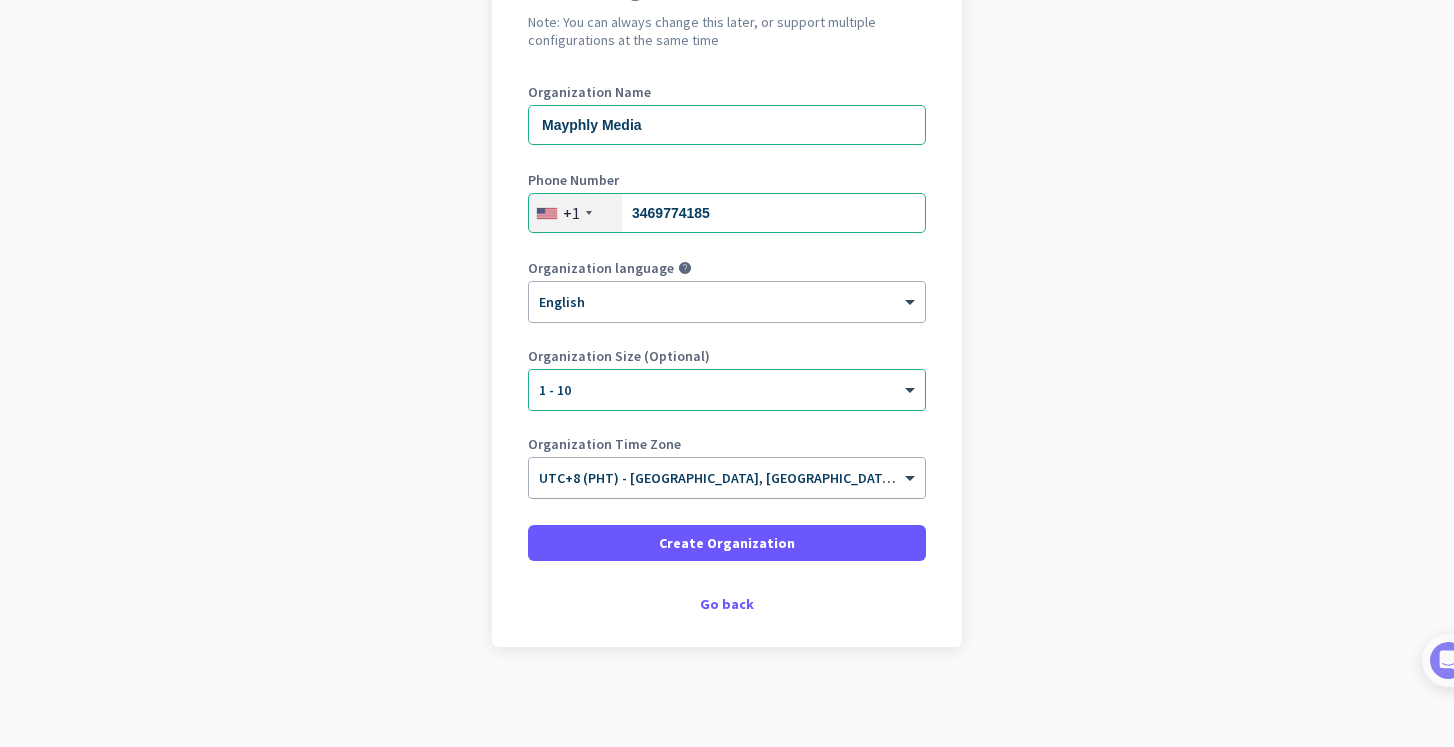 click on "UTC+8 (PHT) - [GEOGRAPHIC_DATA], [GEOGRAPHIC_DATA], [GEOGRAPHIC_DATA], [GEOGRAPHIC_DATA]" 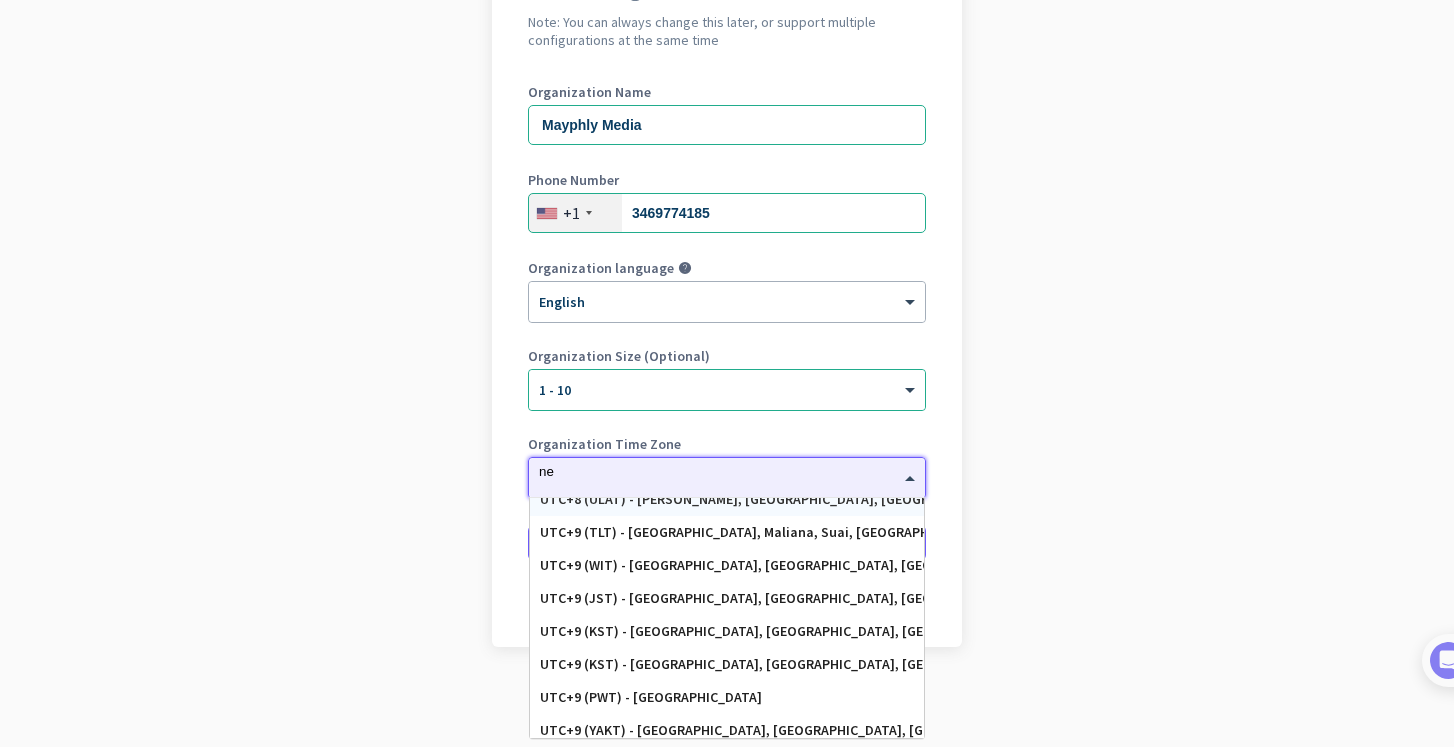 scroll, scrollTop: 750, scrollLeft: 0, axis: vertical 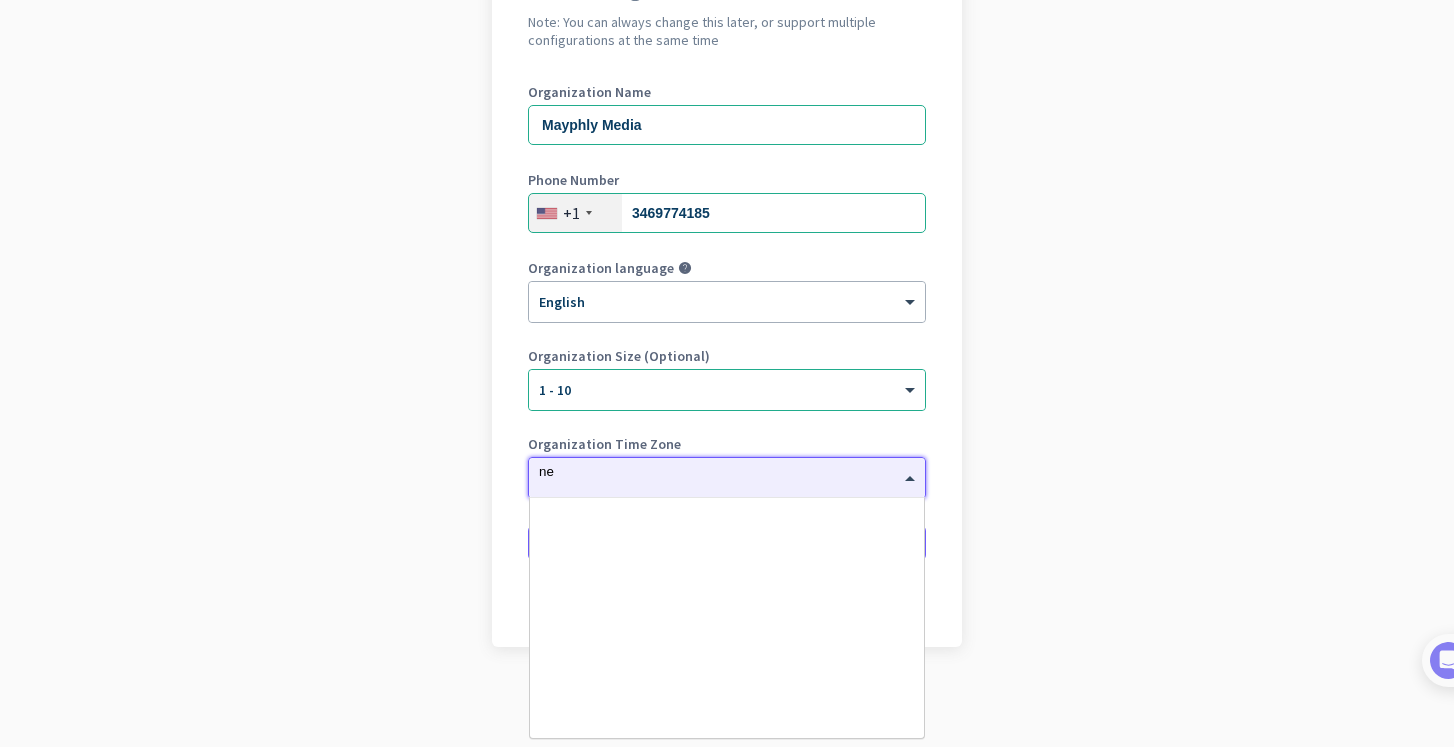 type on "new" 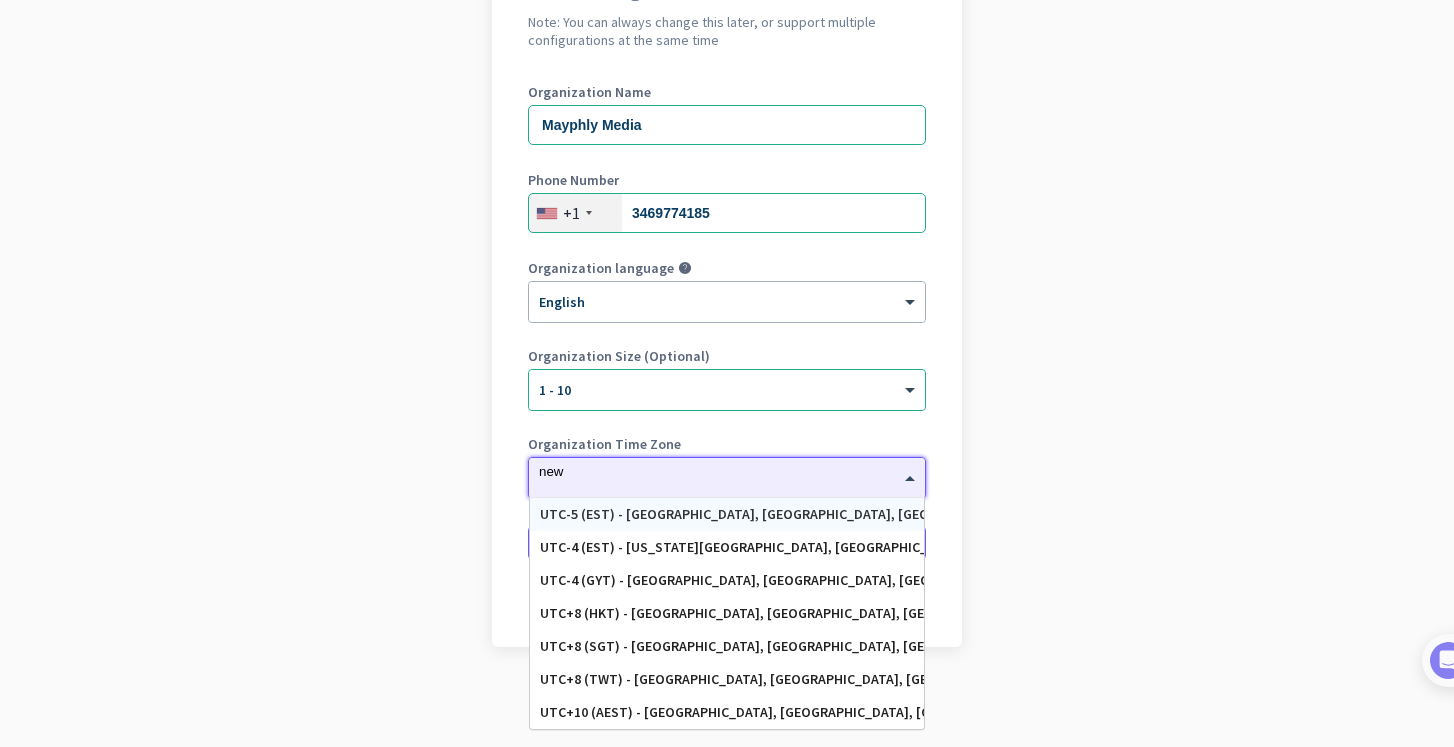 scroll, scrollTop: 0, scrollLeft: 0, axis: both 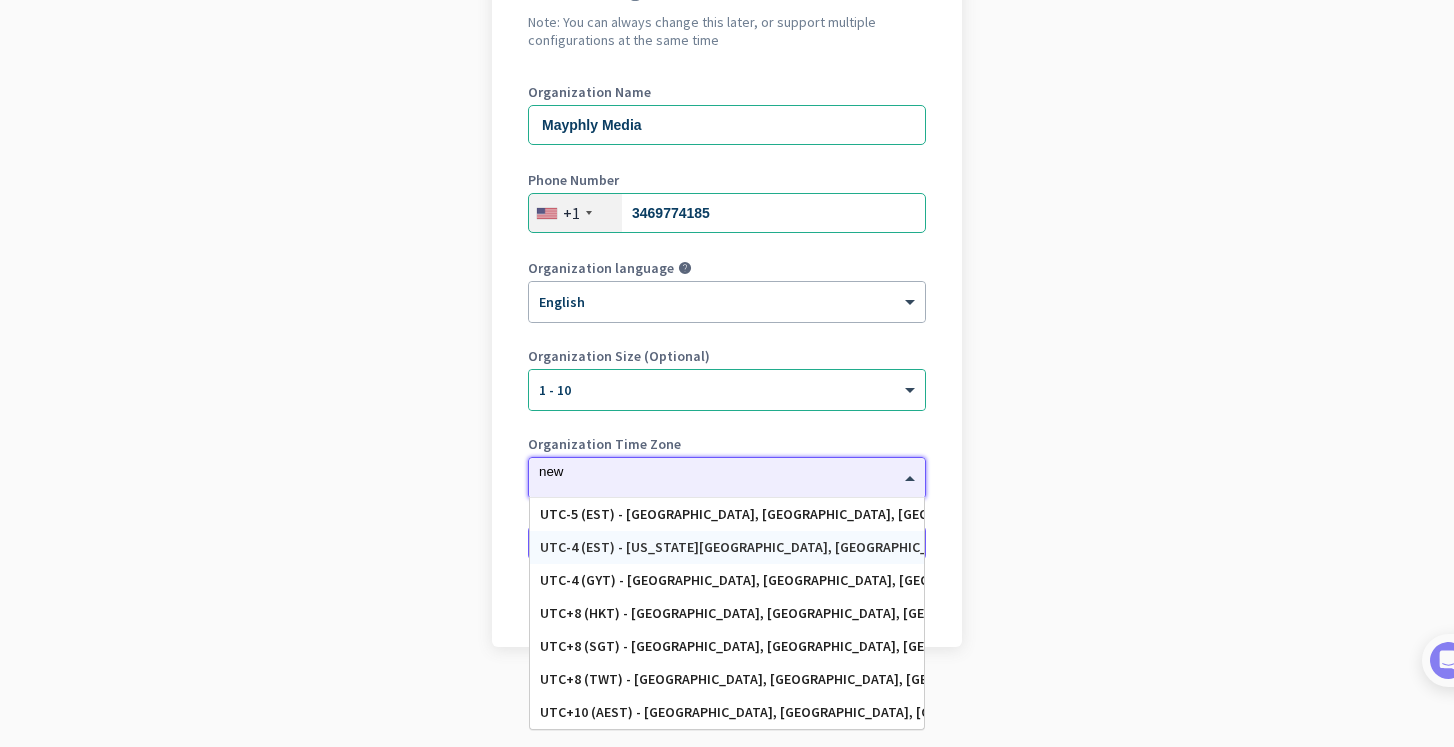 click on "UTC-4 (EST) - [US_STATE][GEOGRAPHIC_DATA], [GEOGRAPHIC_DATA], [GEOGRAPHIC_DATA], [GEOGRAPHIC_DATA]" at bounding box center [727, 547] 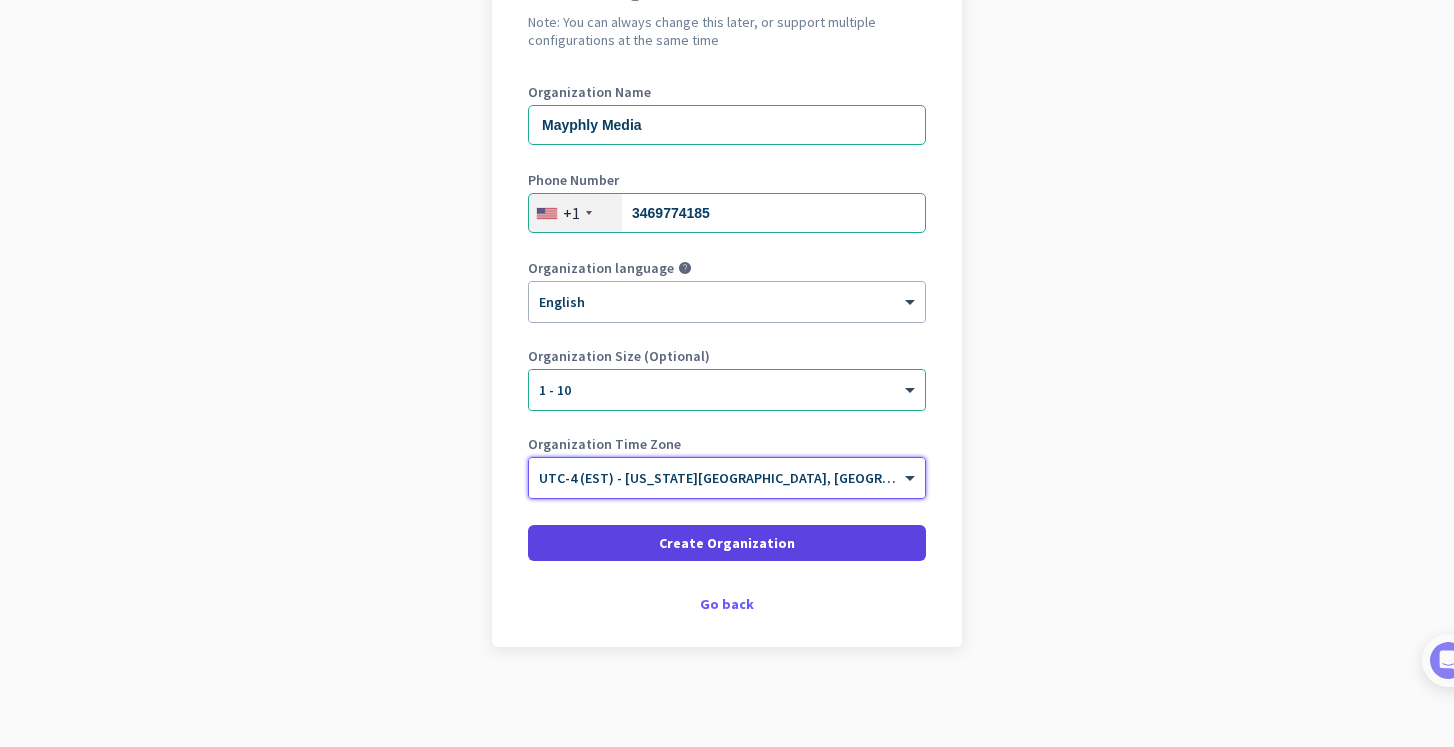 click 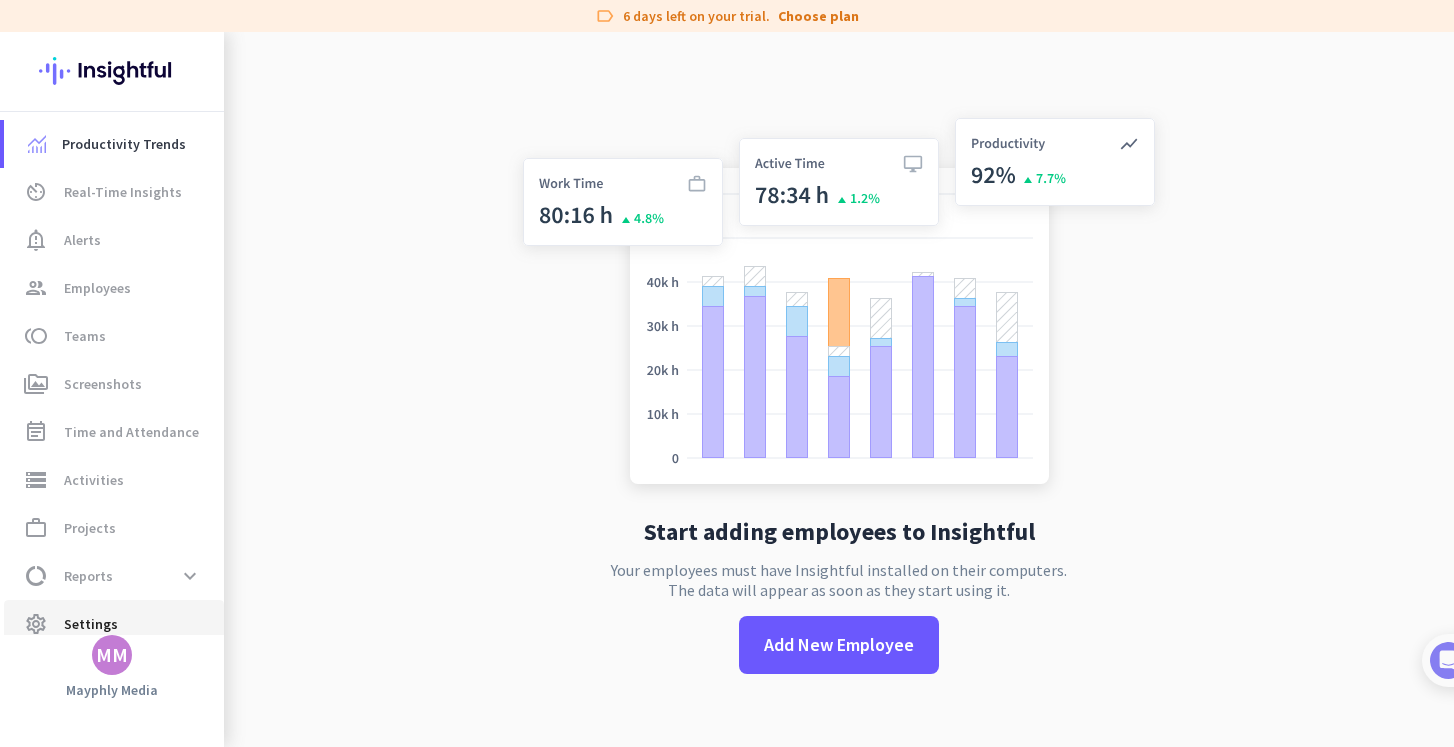 click on "Settings" 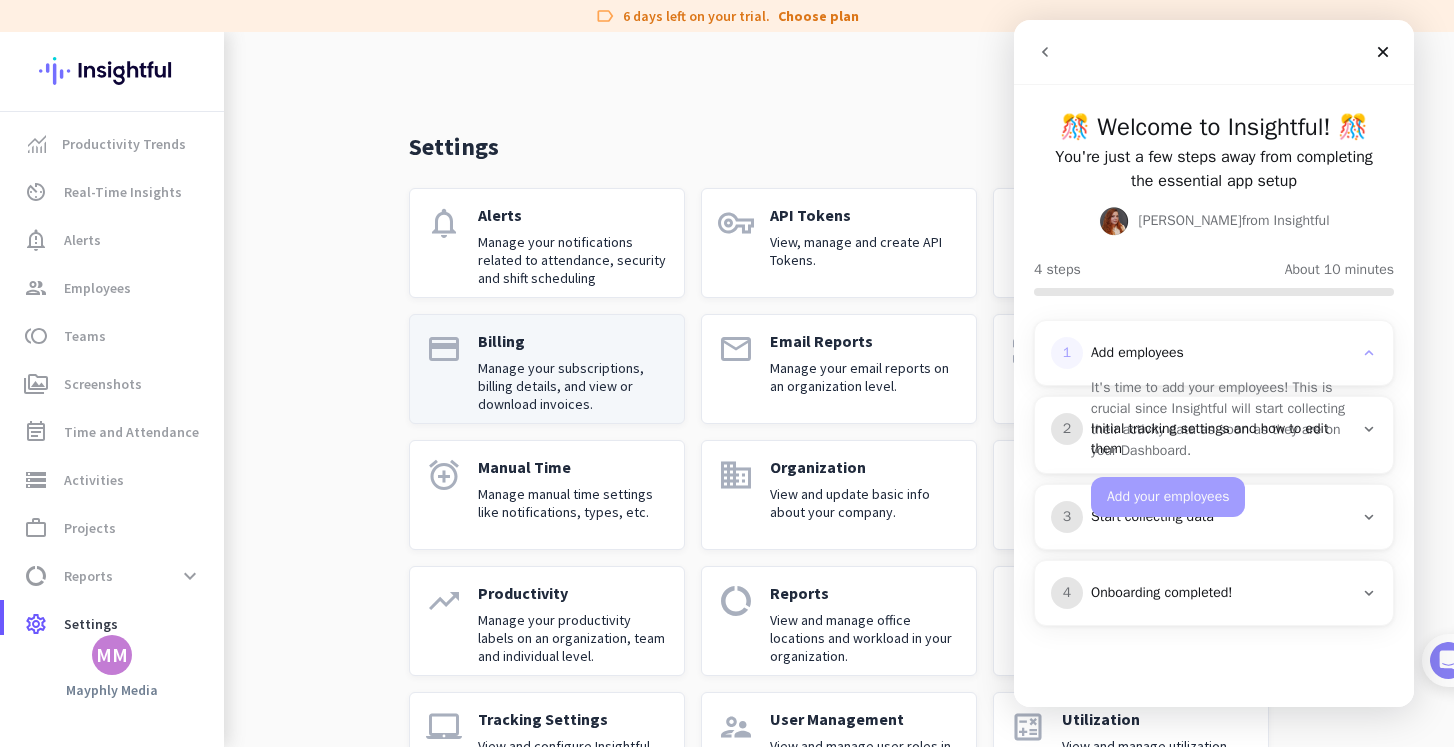 scroll, scrollTop: 0, scrollLeft: 0, axis: both 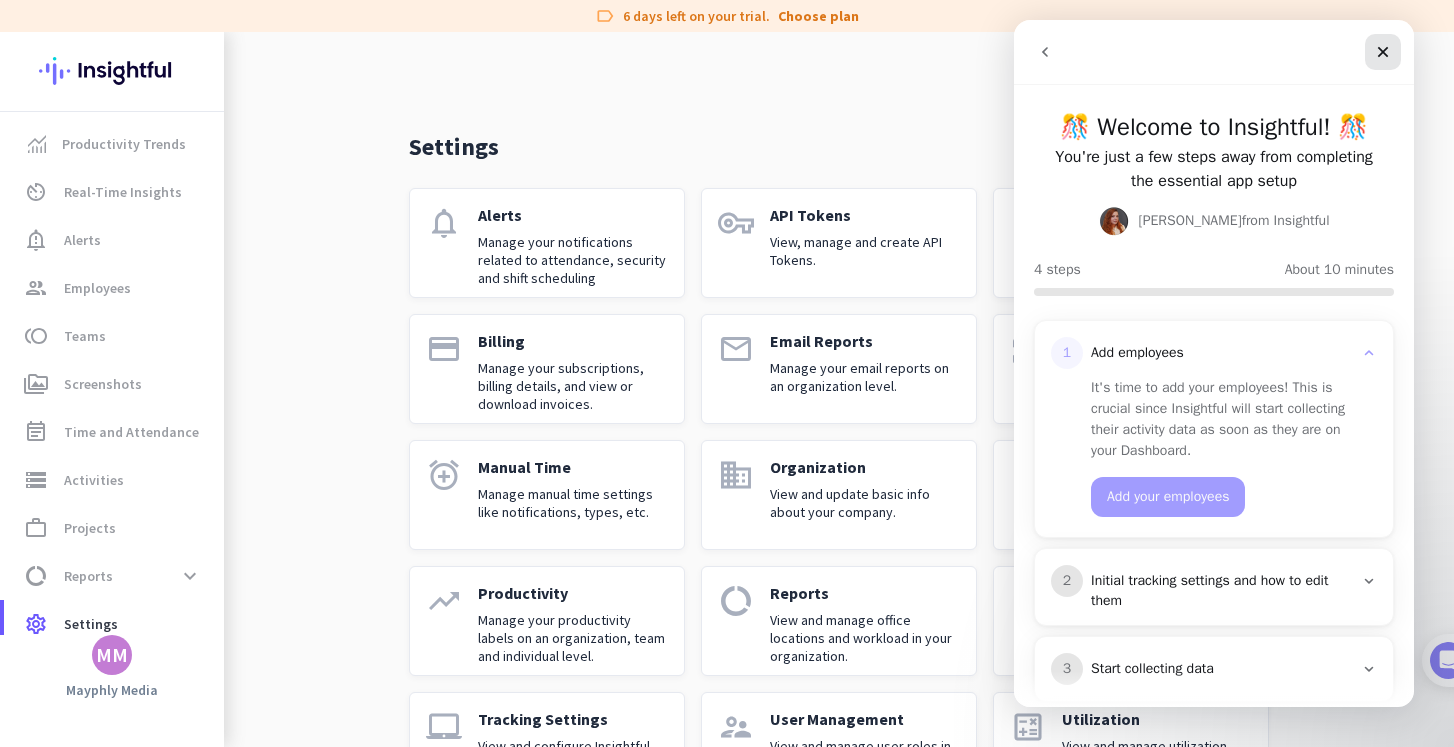click 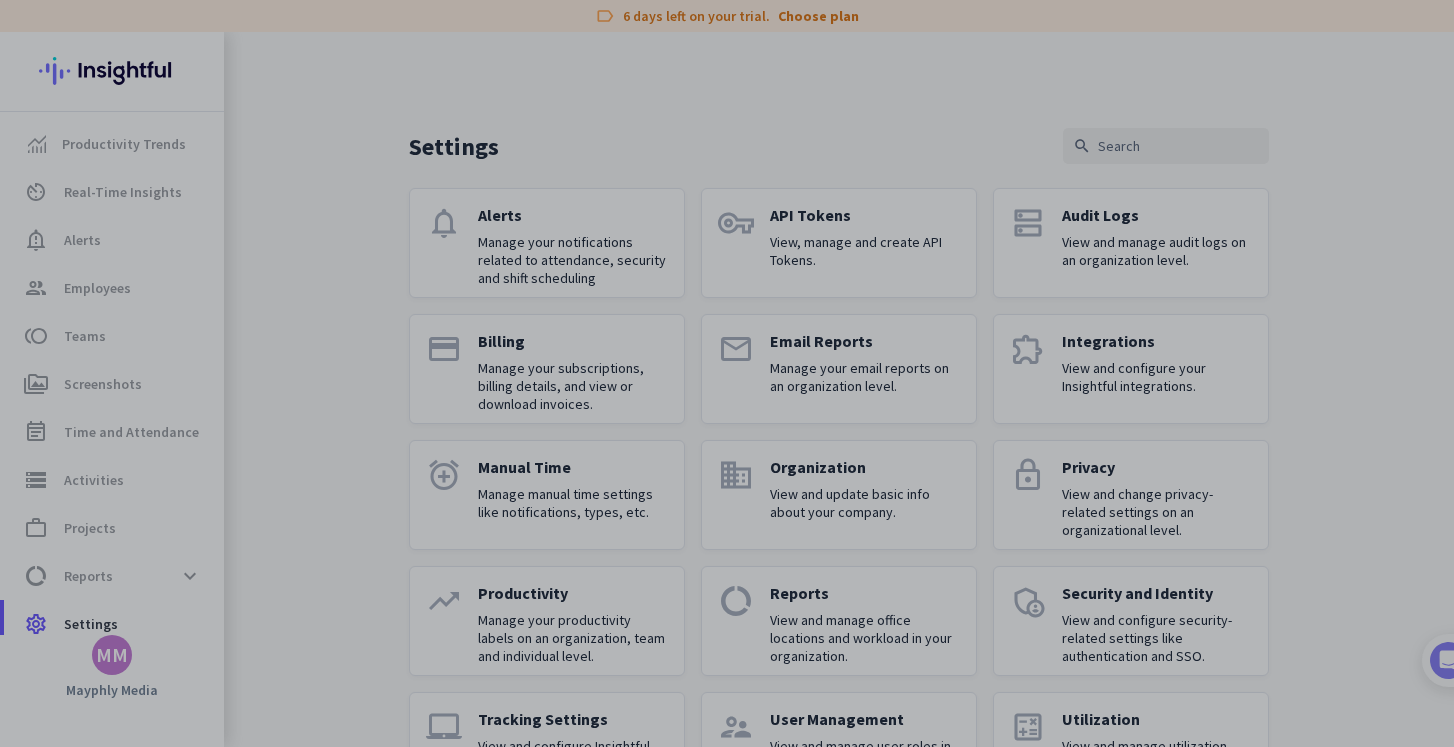 scroll, scrollTop: 0, scrollLeft: 0, axis: both 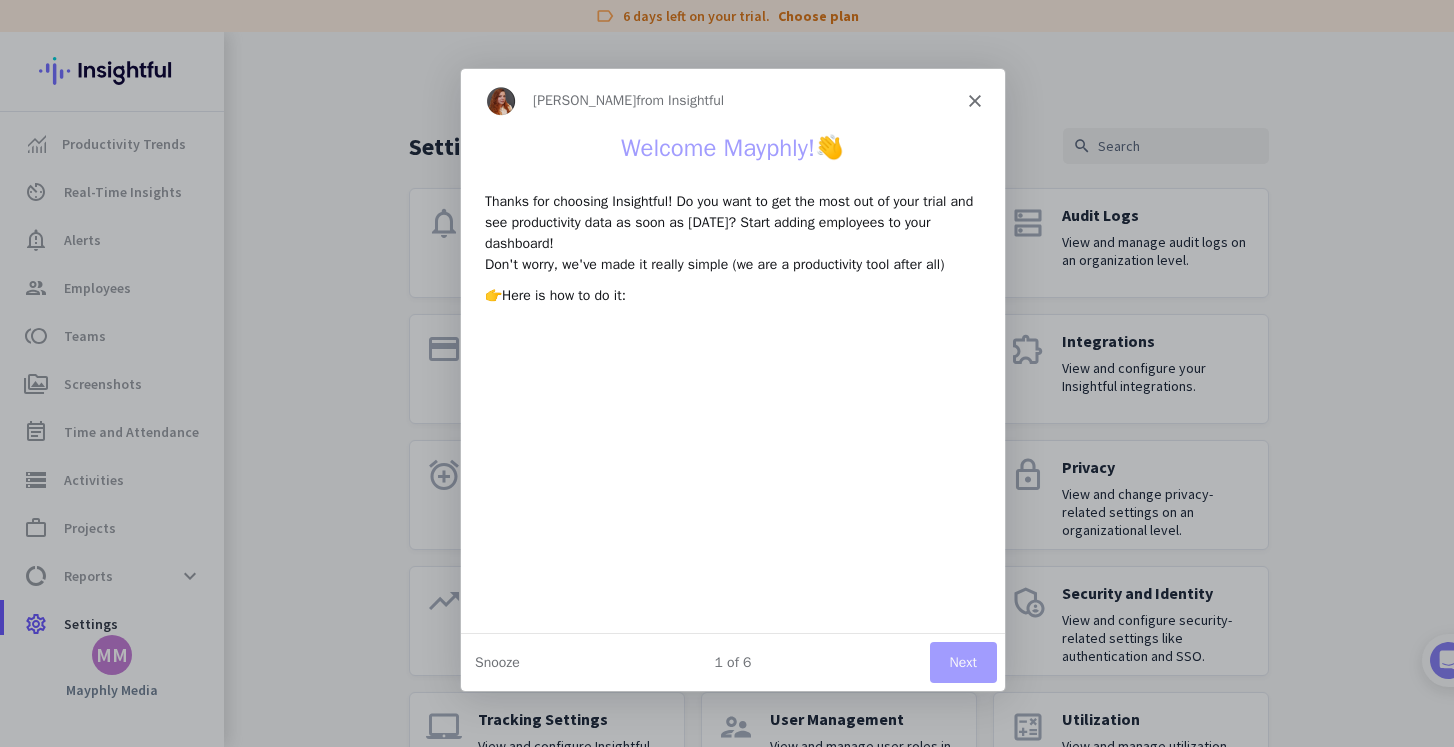 click on "1 of 6" at bounding box center (732, 660) 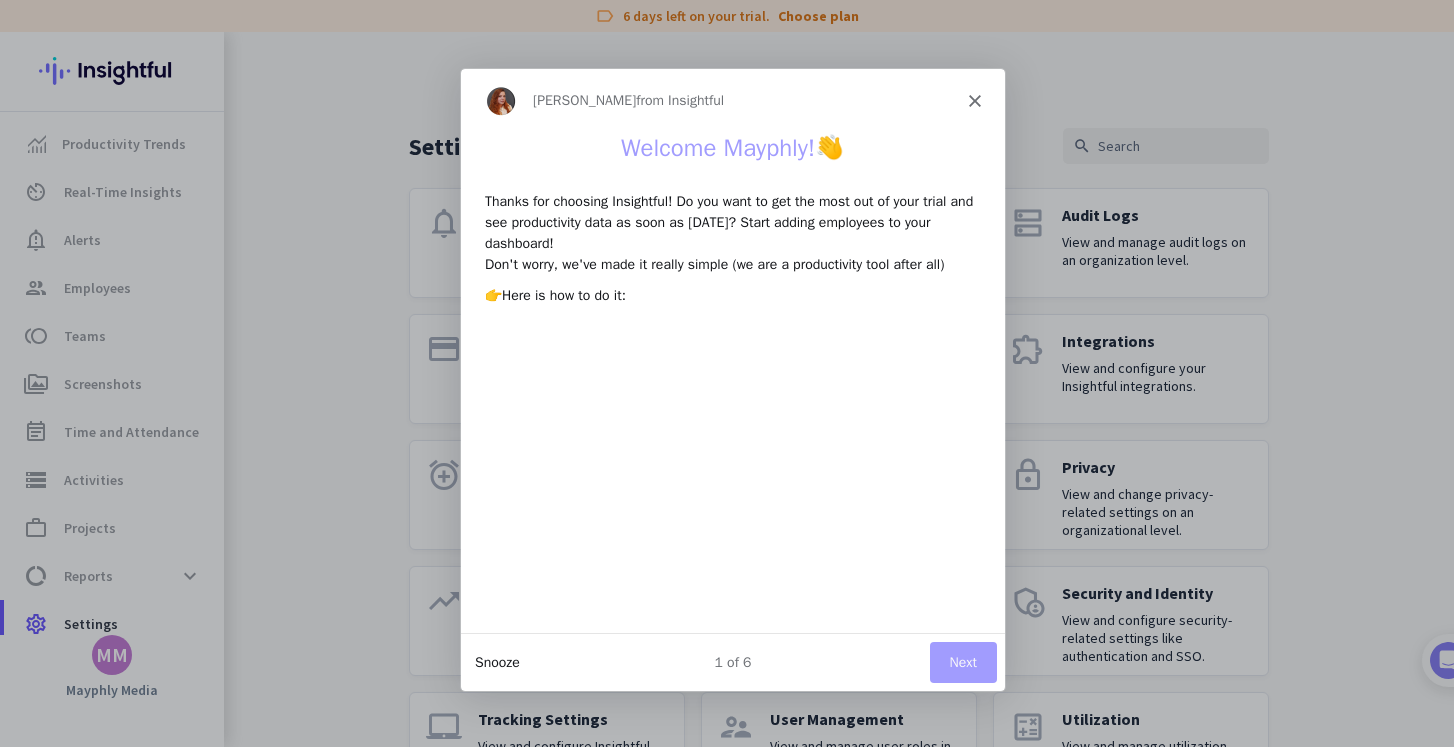 click on "Snooze" at bounding box center (496, 660) 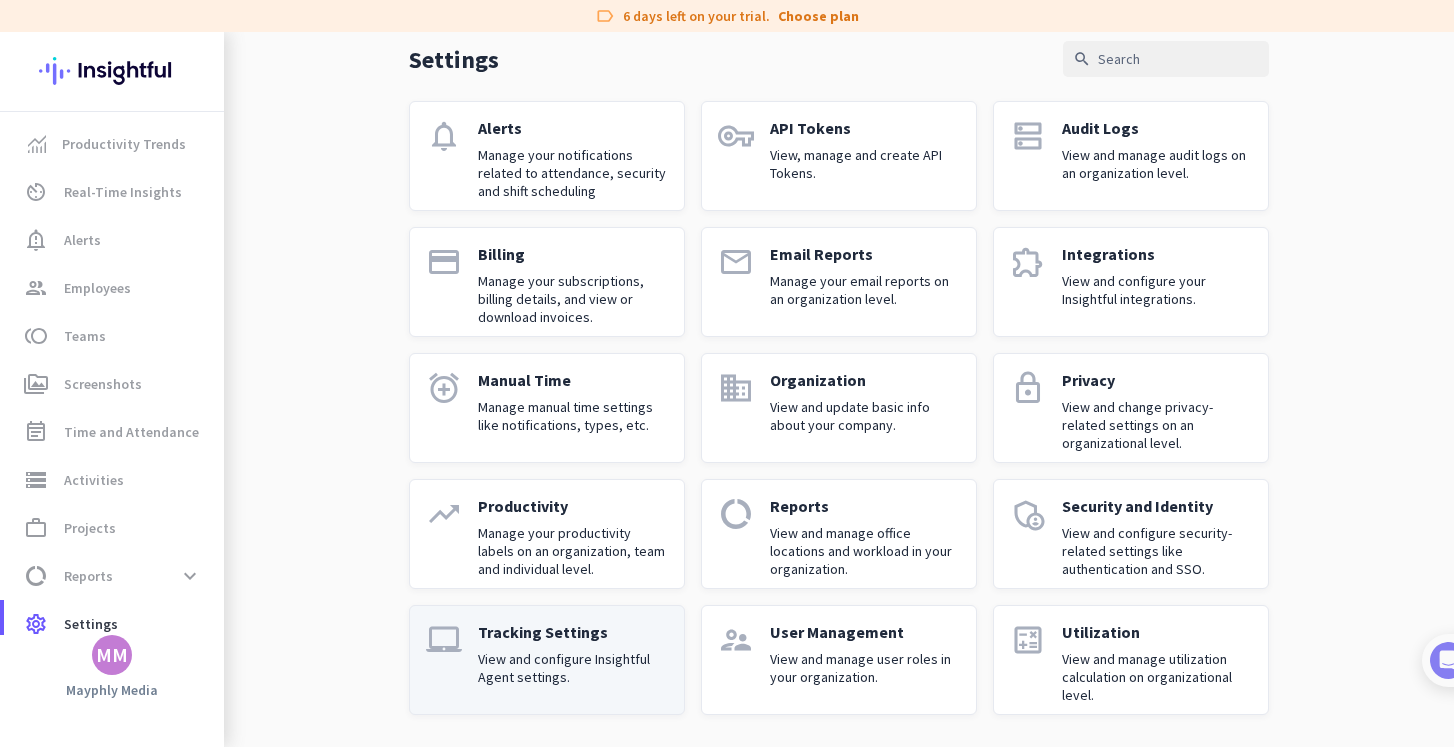 scroll, scrollTop: 87, scrollLeft: 0, axis: vertical 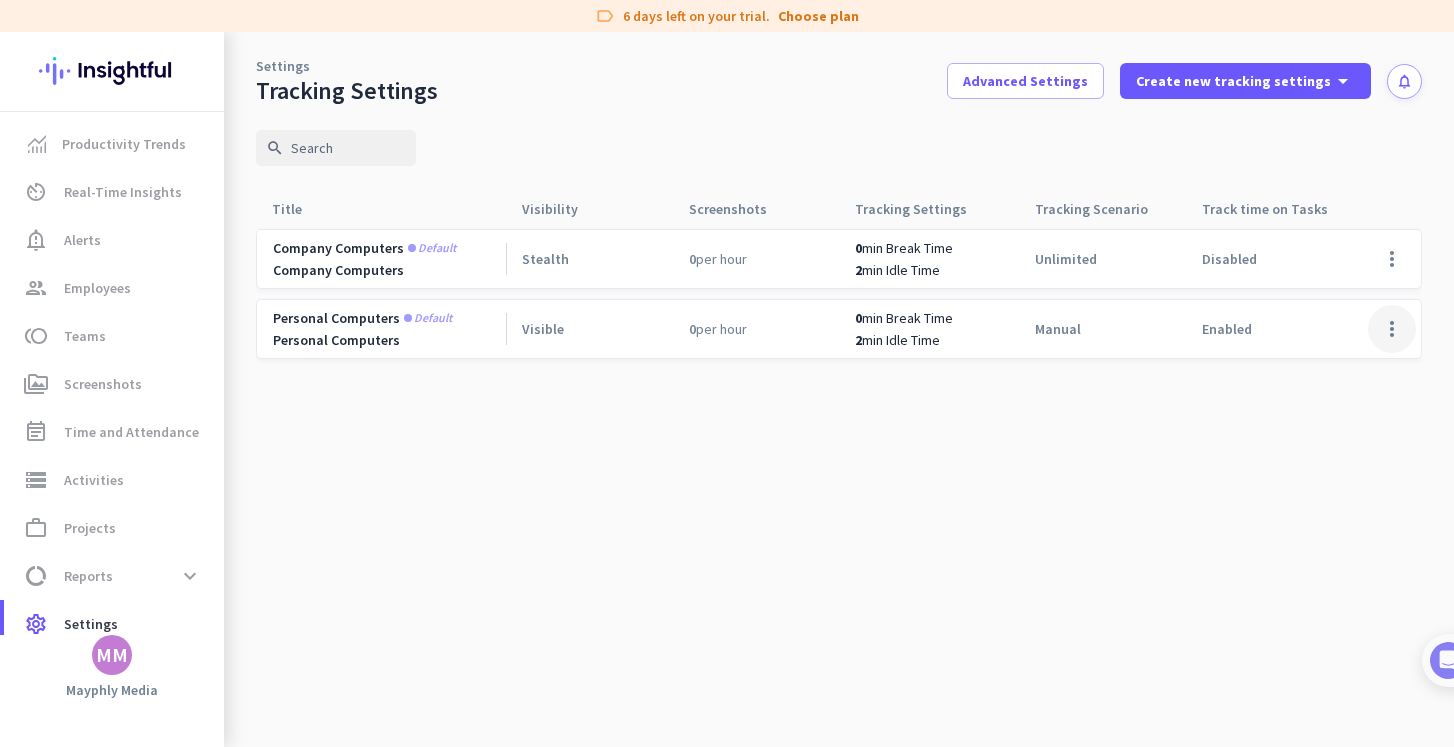 click 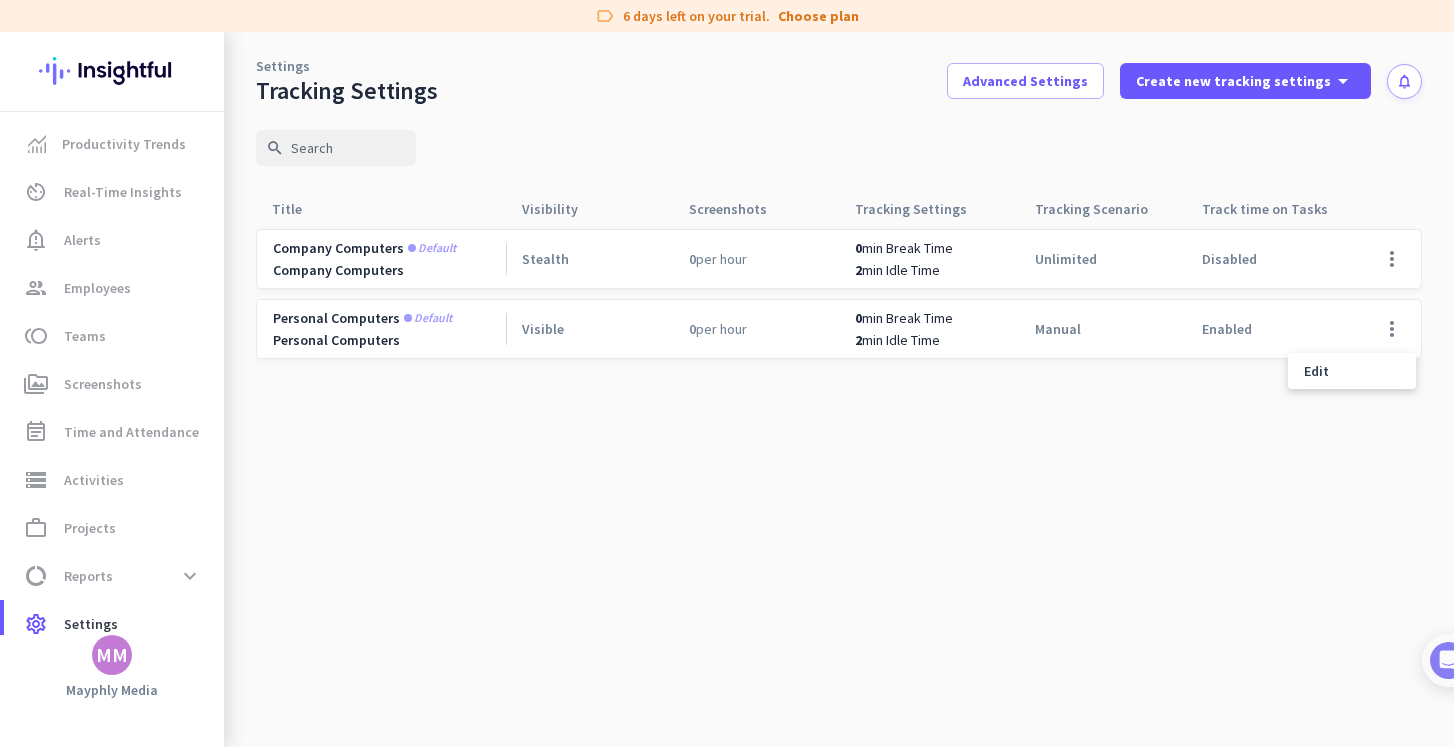 click at bounding box center [727, 373] 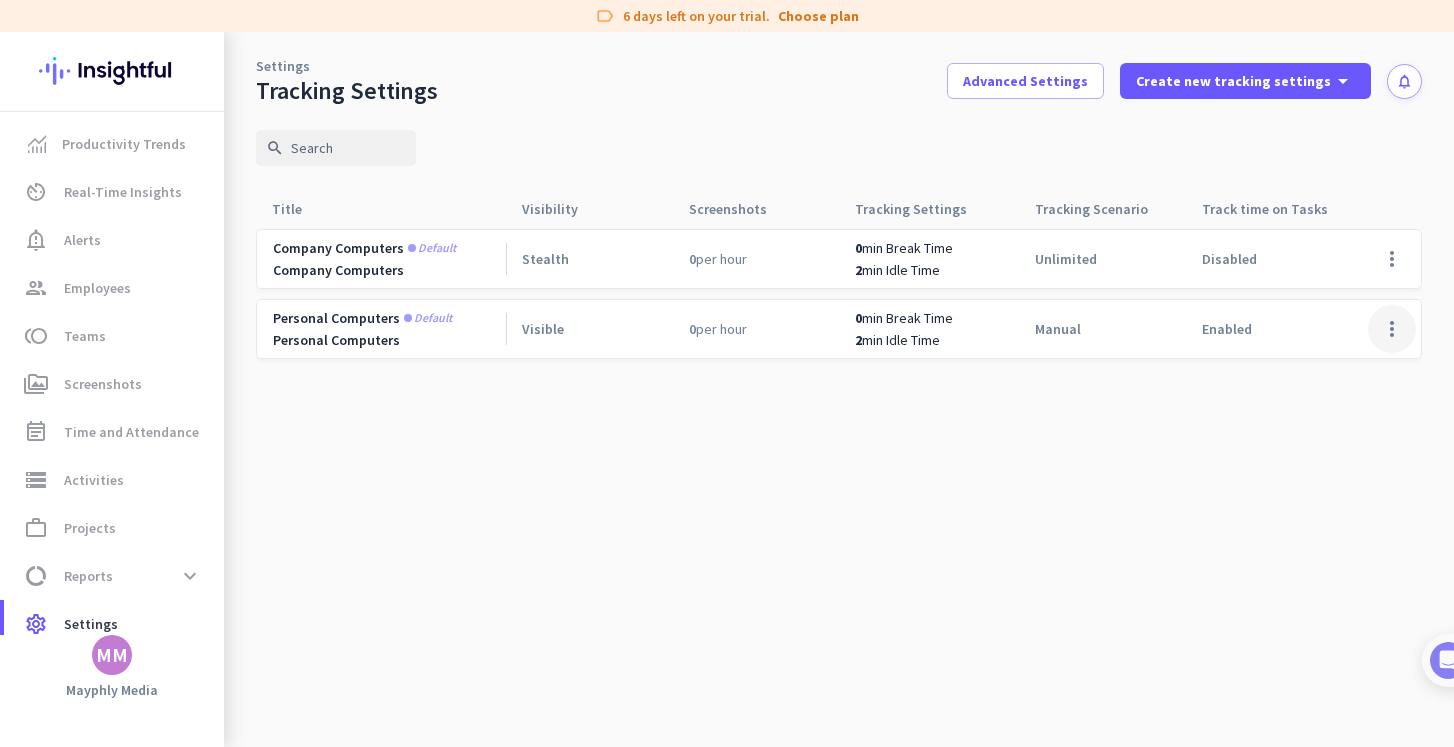 click 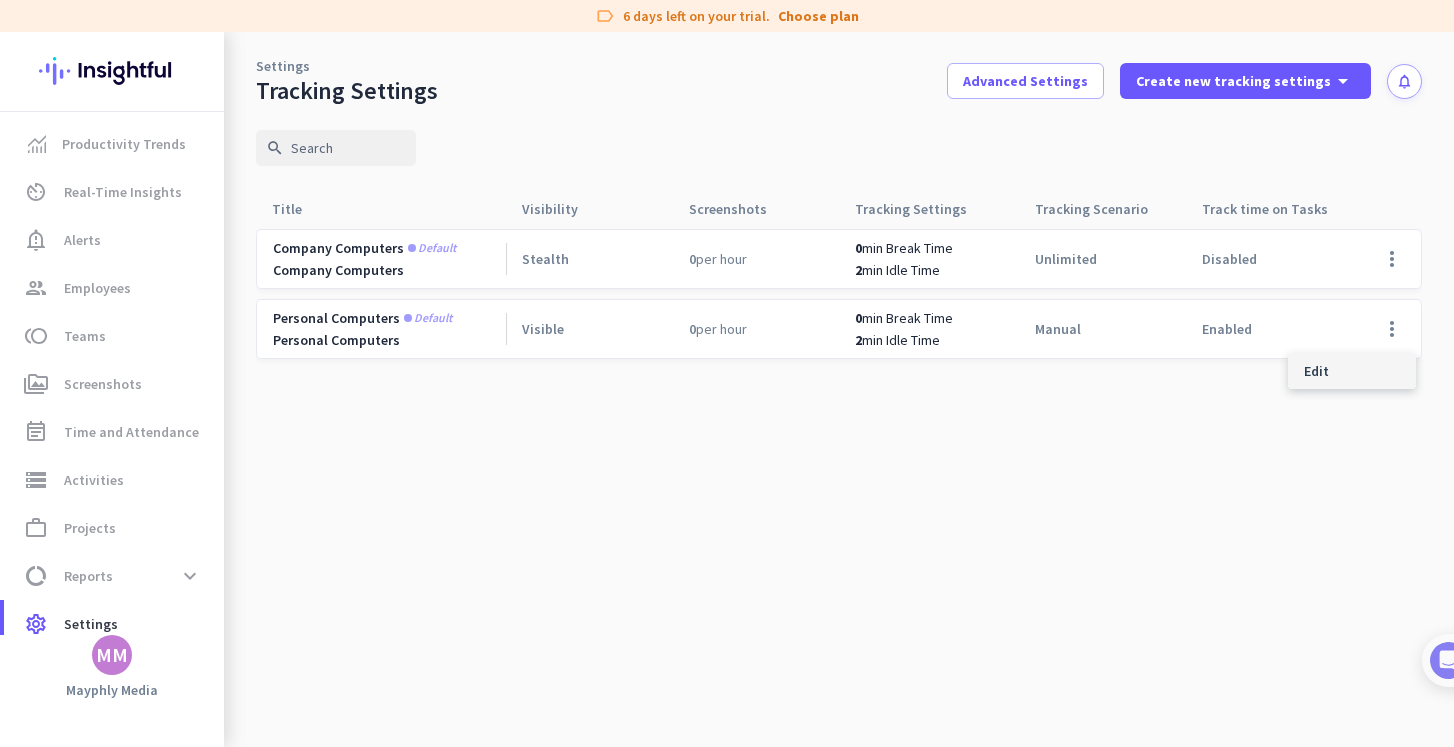 click on "Edit" at bounding box center (1352, 371) 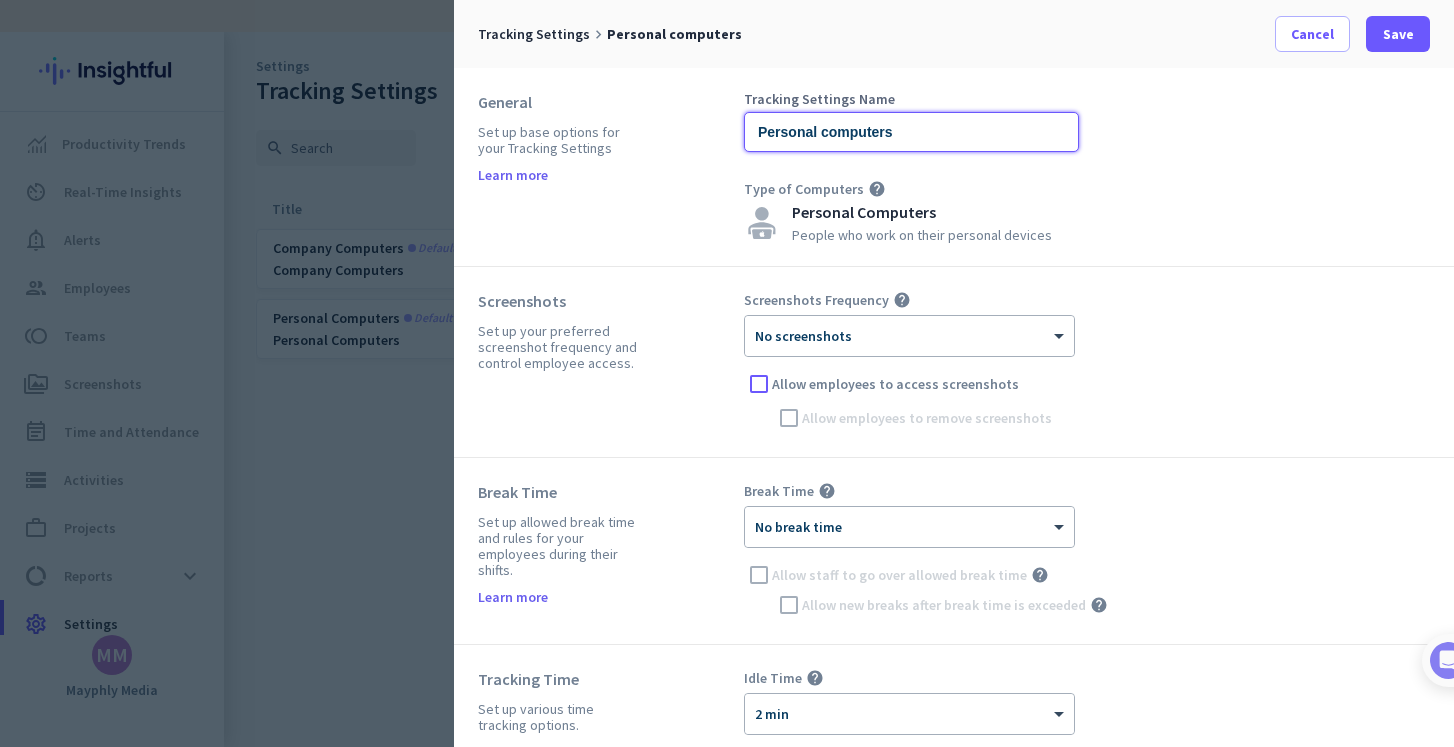 click on "Personal computers" at bounding box center [911, 132] 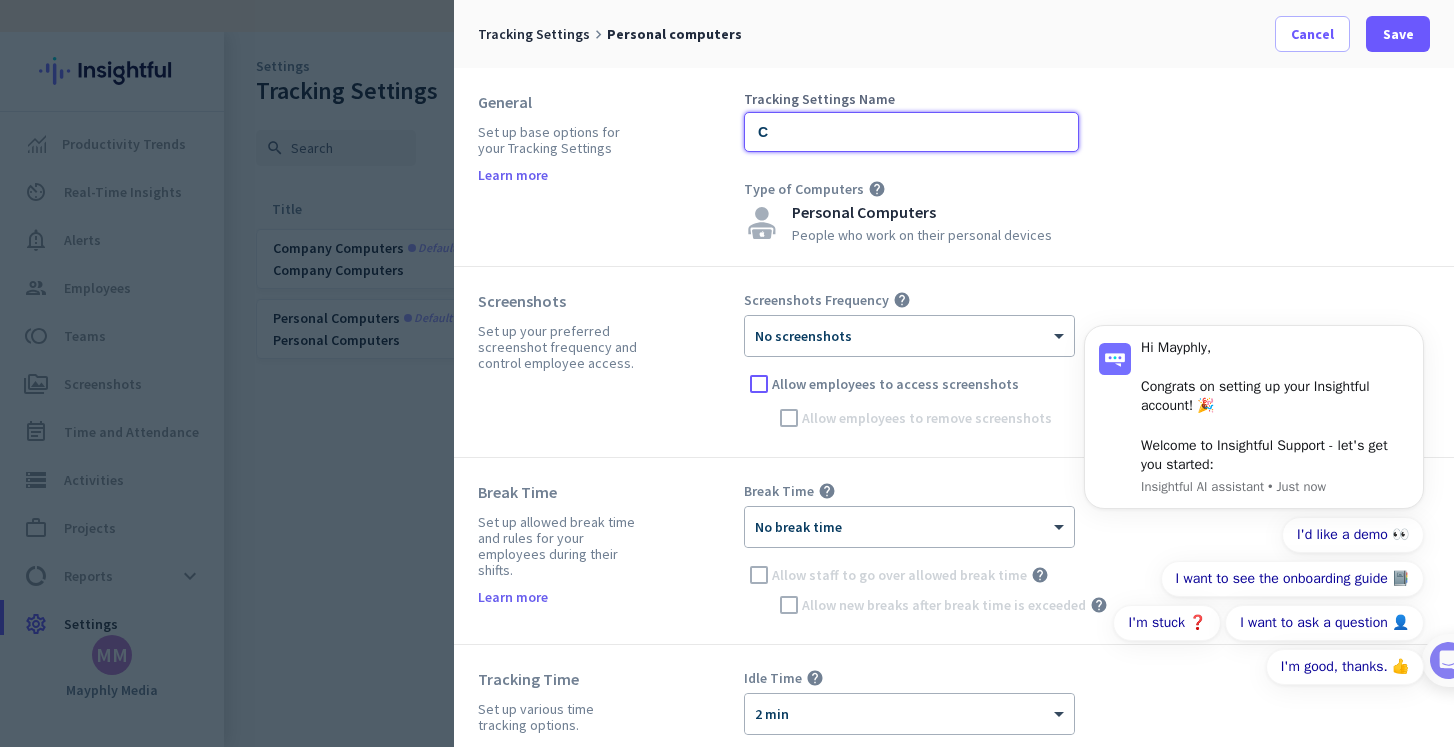 scroll, scrollTop: 0, scrollLeft: 0, axis: both 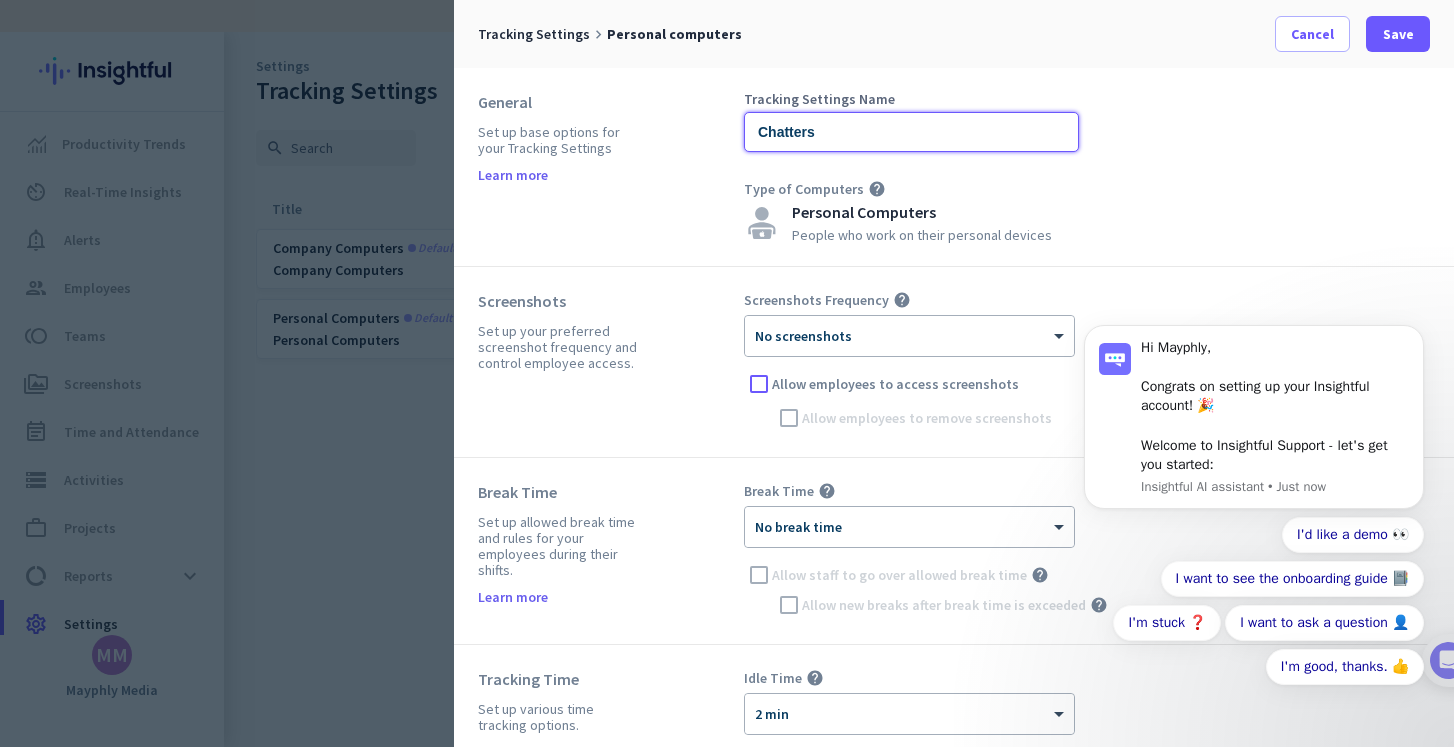 type on "Chatters" 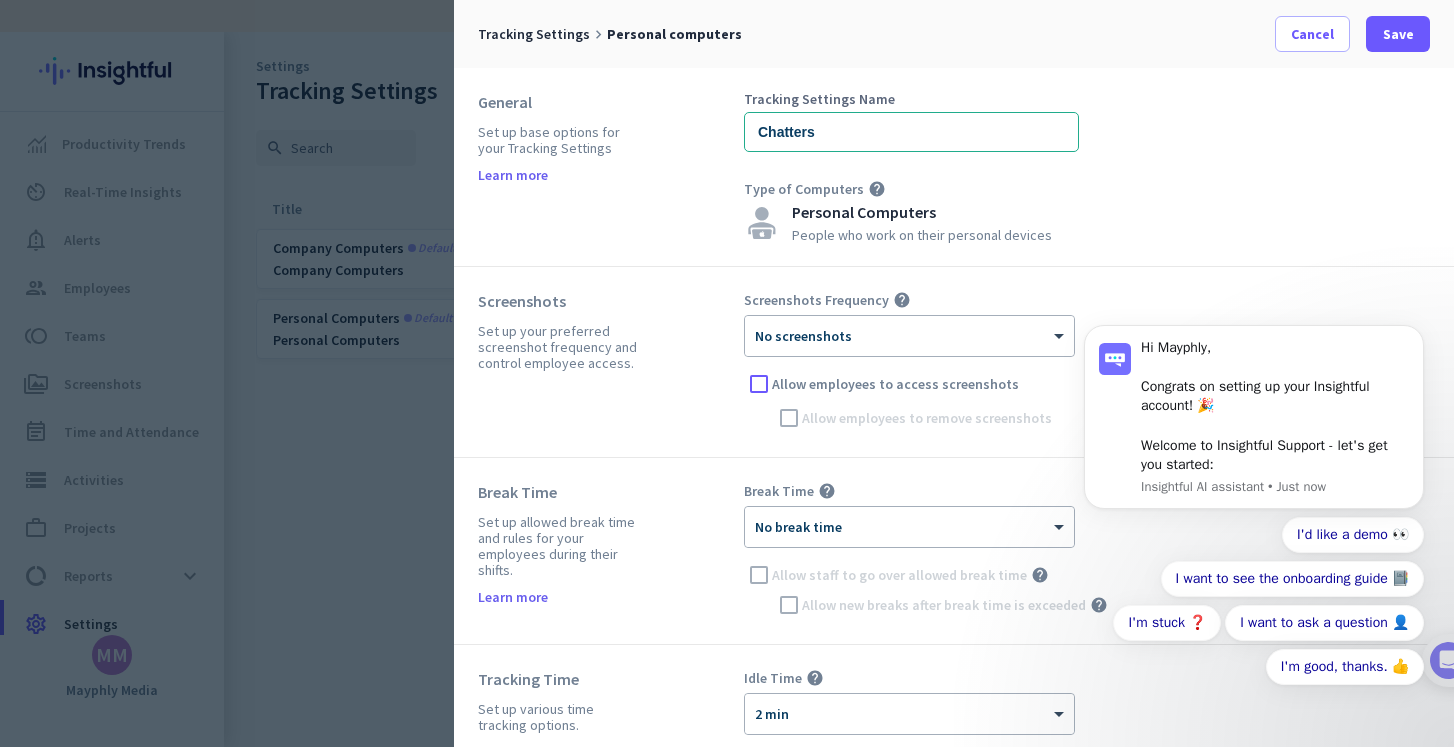 click on "Screenshots Frequency  help  × No screenshots Allow employees to access screenshots Allow employees to remove screenshots" at bounding box center (1087, 362) 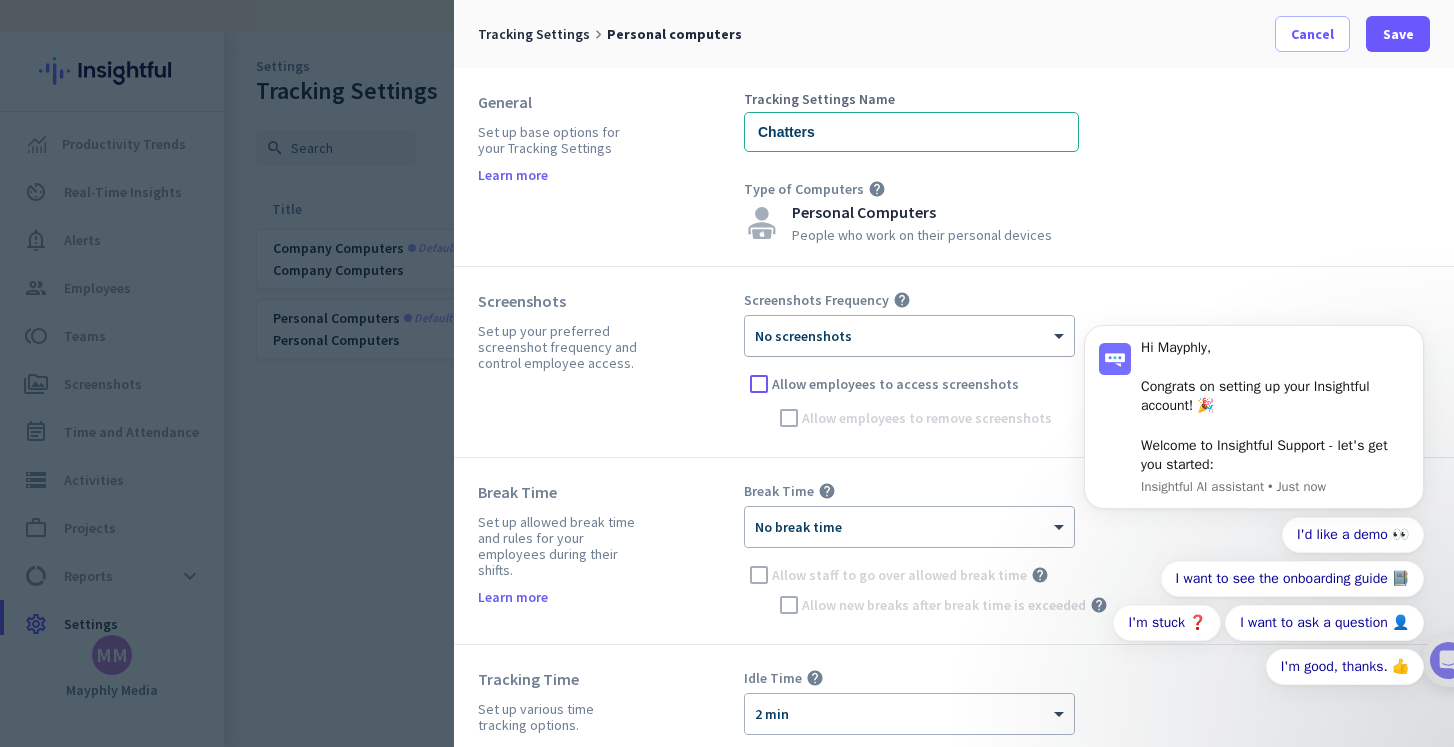 click on "× No screenshots" at bounding box center [897, 336] 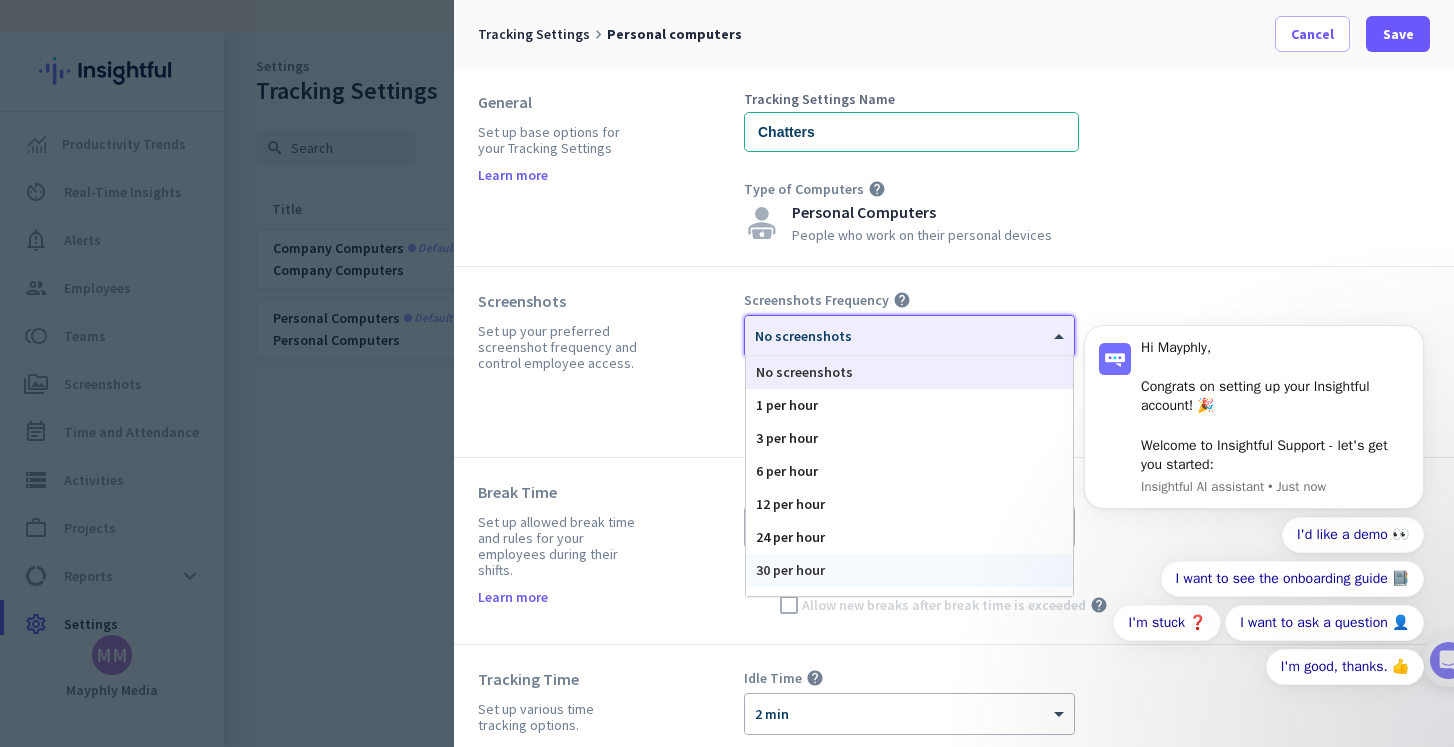 click on "30 per hour" at bounding box center (909, 570) 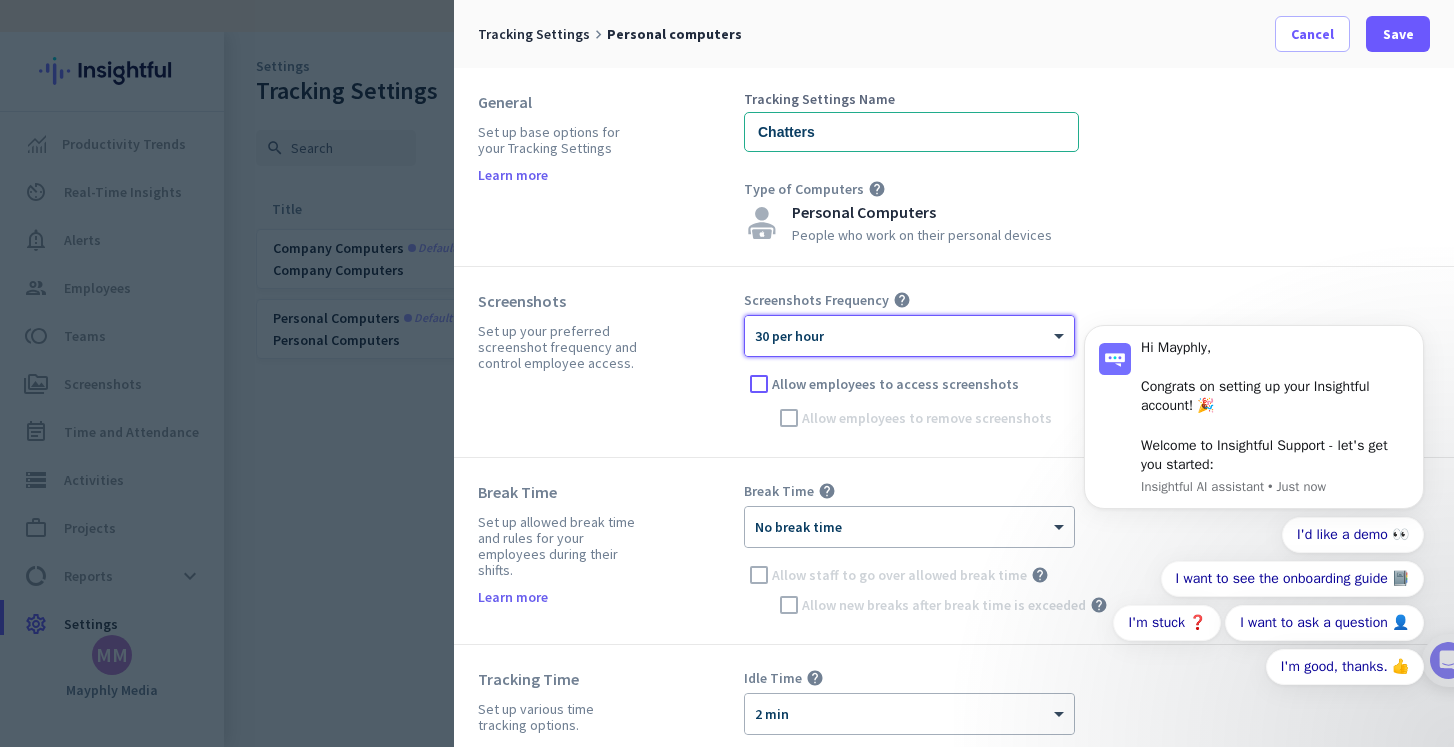 click on "Screenshots  Set up your preferred screenshot frequency and control employee access." at bounding box center [611, 362] 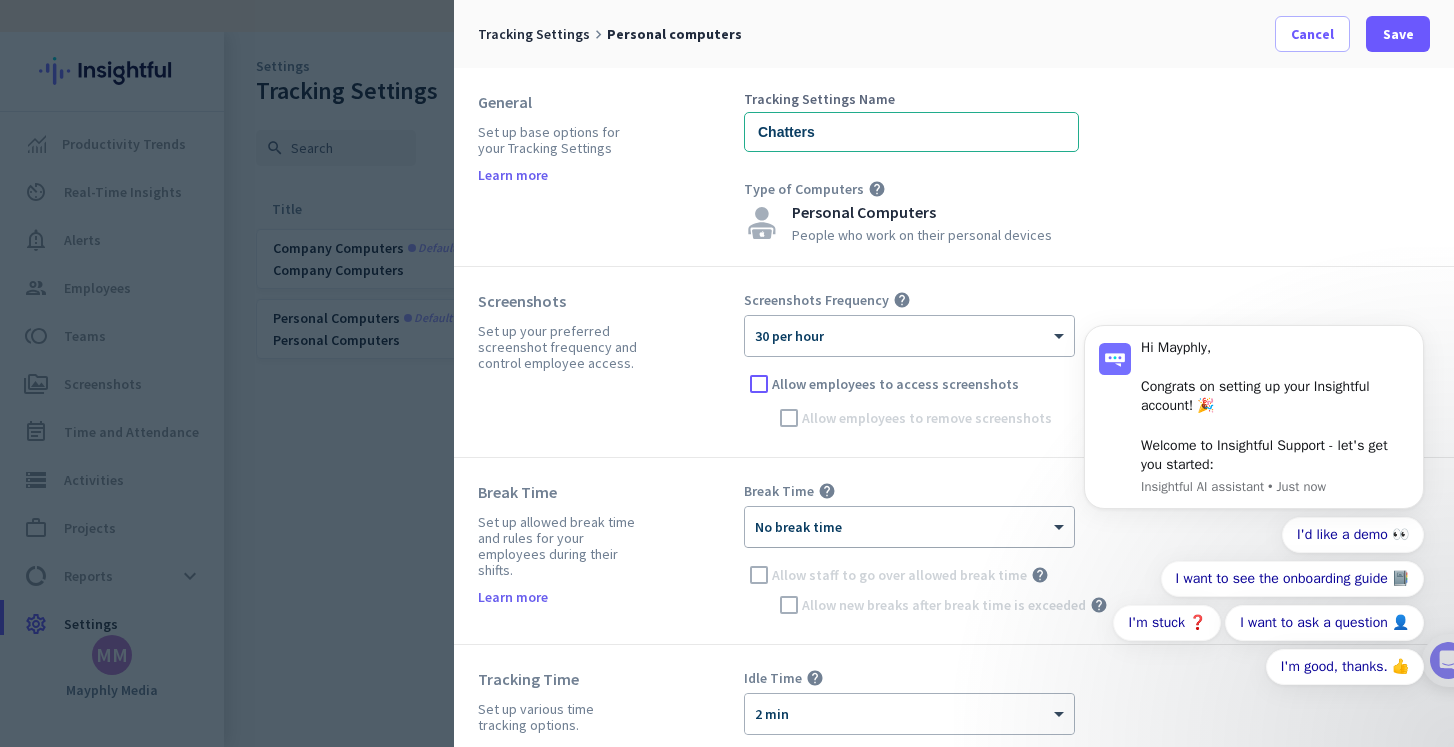 click on "No break time" at bounding box center (798, 527) 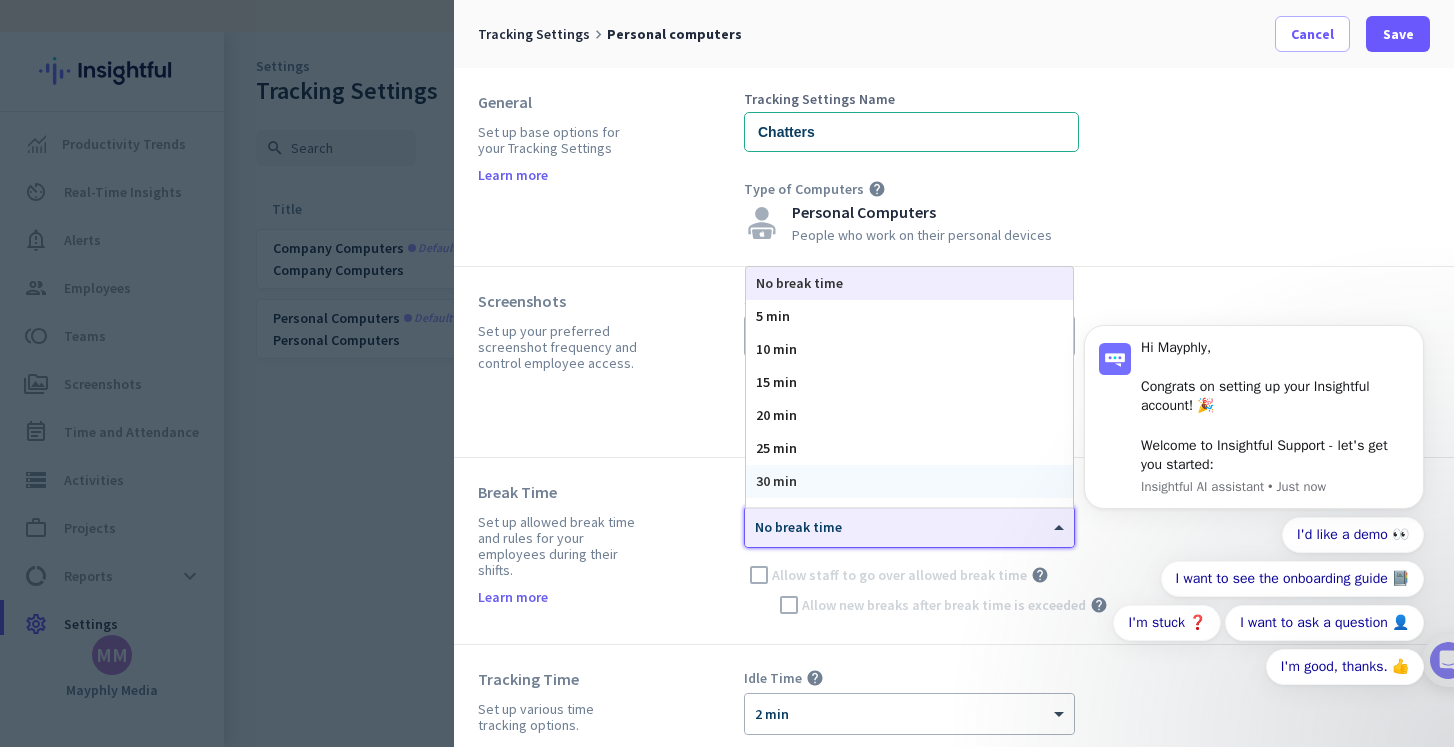 click on "30 min" at bounding box center (909, 481) 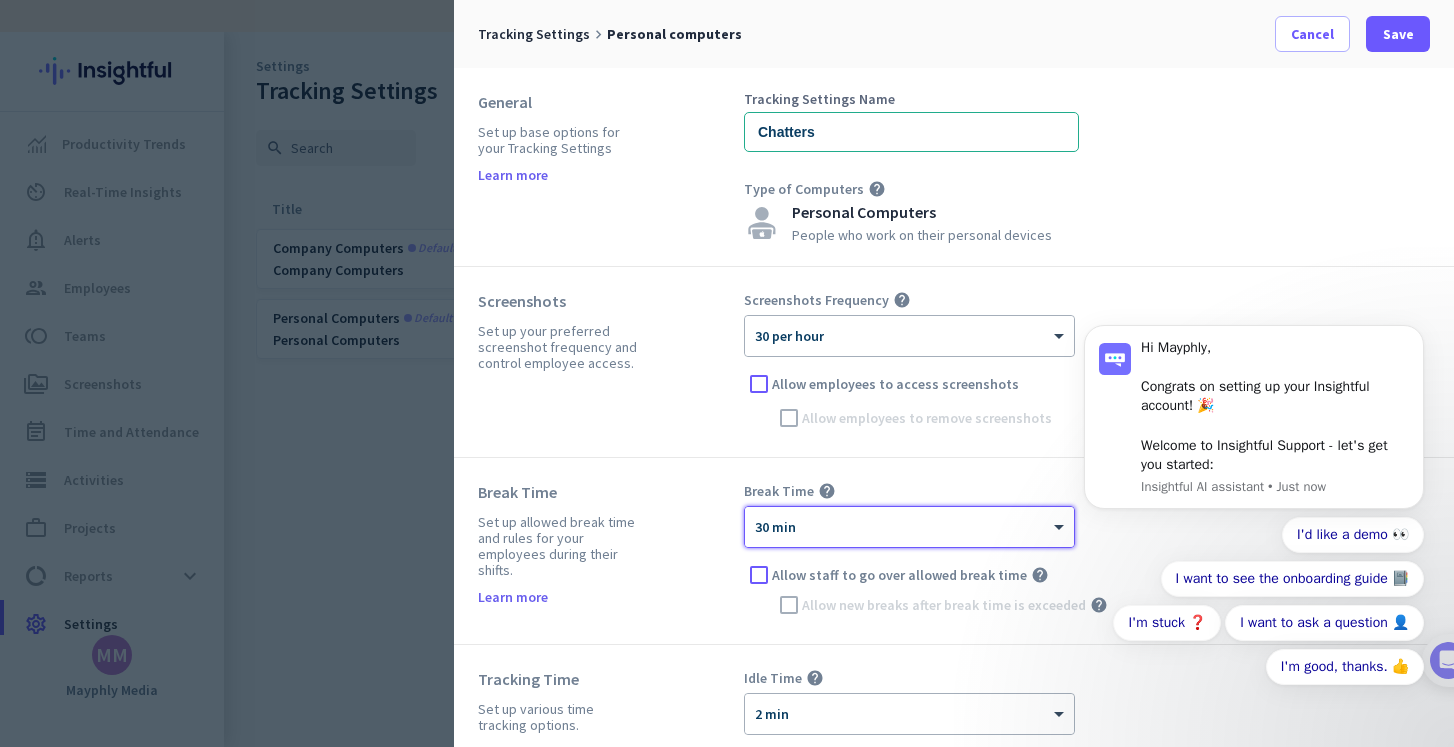 click on "Hi Mayphly, Congrats on setting up your Insightful account! 🎉 Welcome to Insightful Support - let's get you started:  Insightful AI assistant • Just now I'd like a demo 👀 I want to see the onboarding guide 📔 I'm stuck ❓ I want to ask a question 👤 I'm good, thanks.  👍" 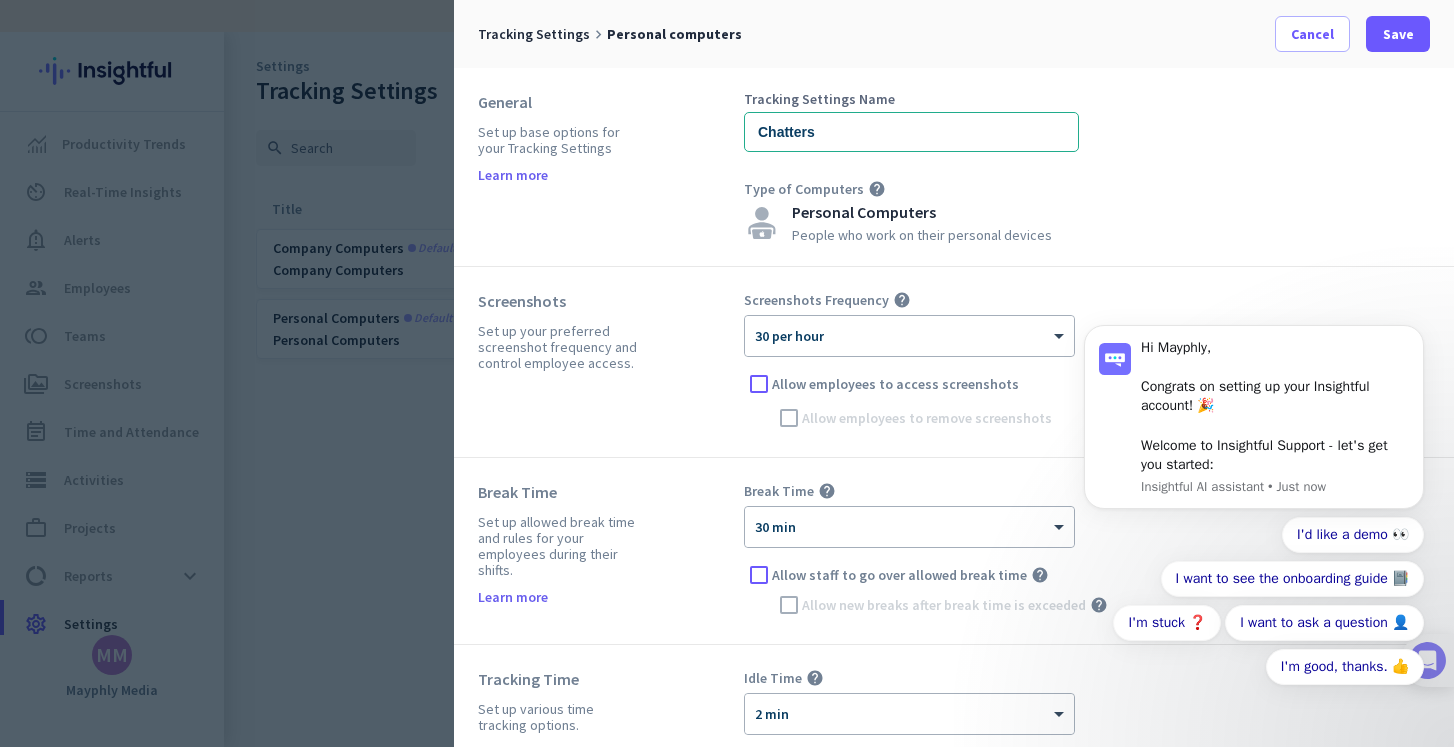 click at bounding box center (1427, 660) 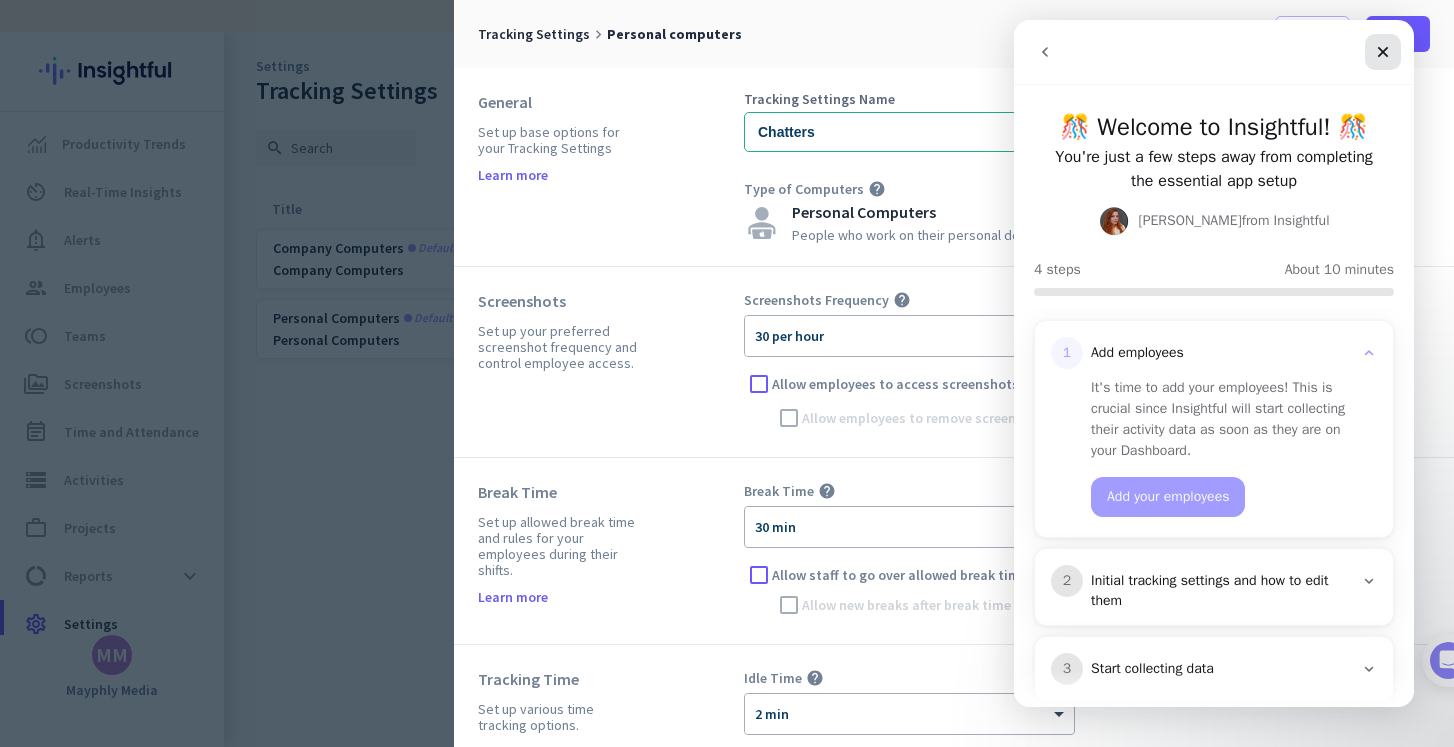 click 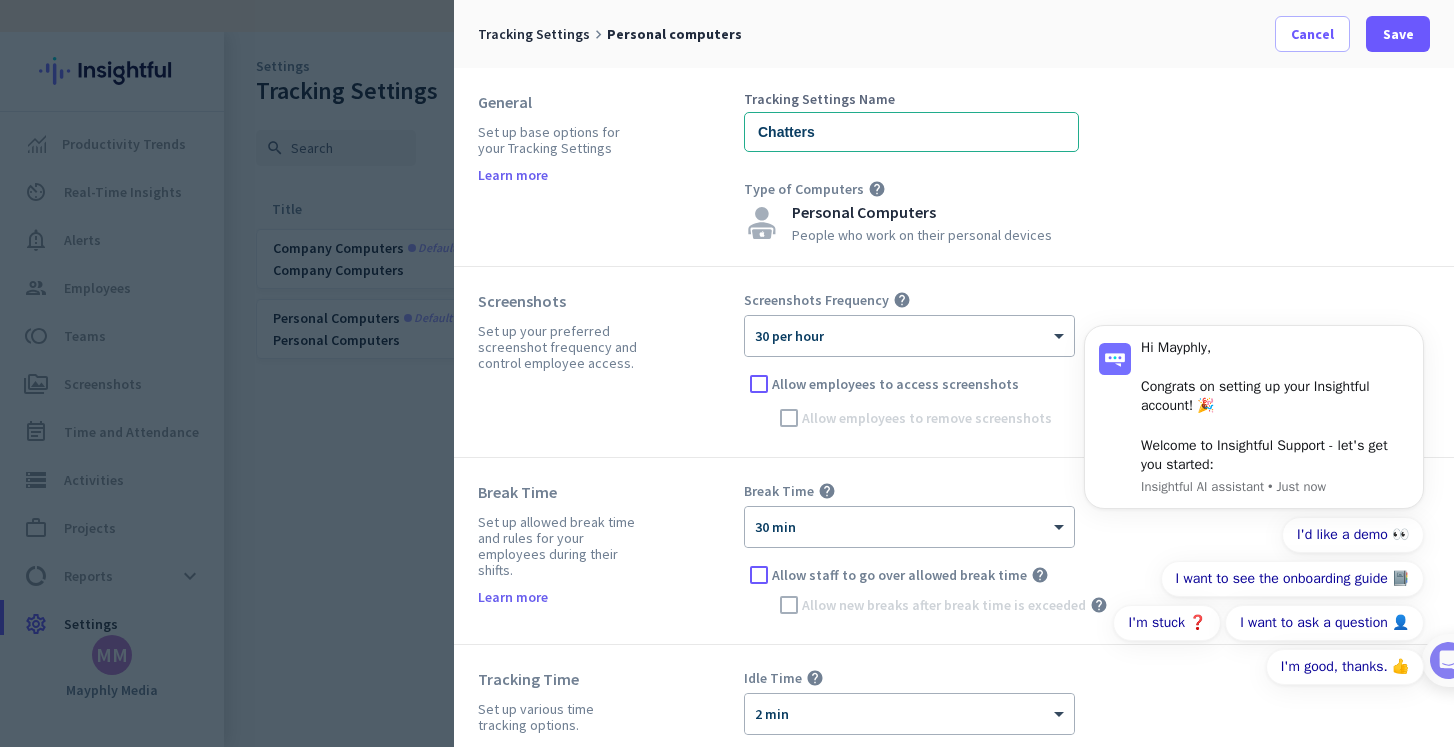 scroll, scrollTop: 0, scrollLeft: 0, axis: both 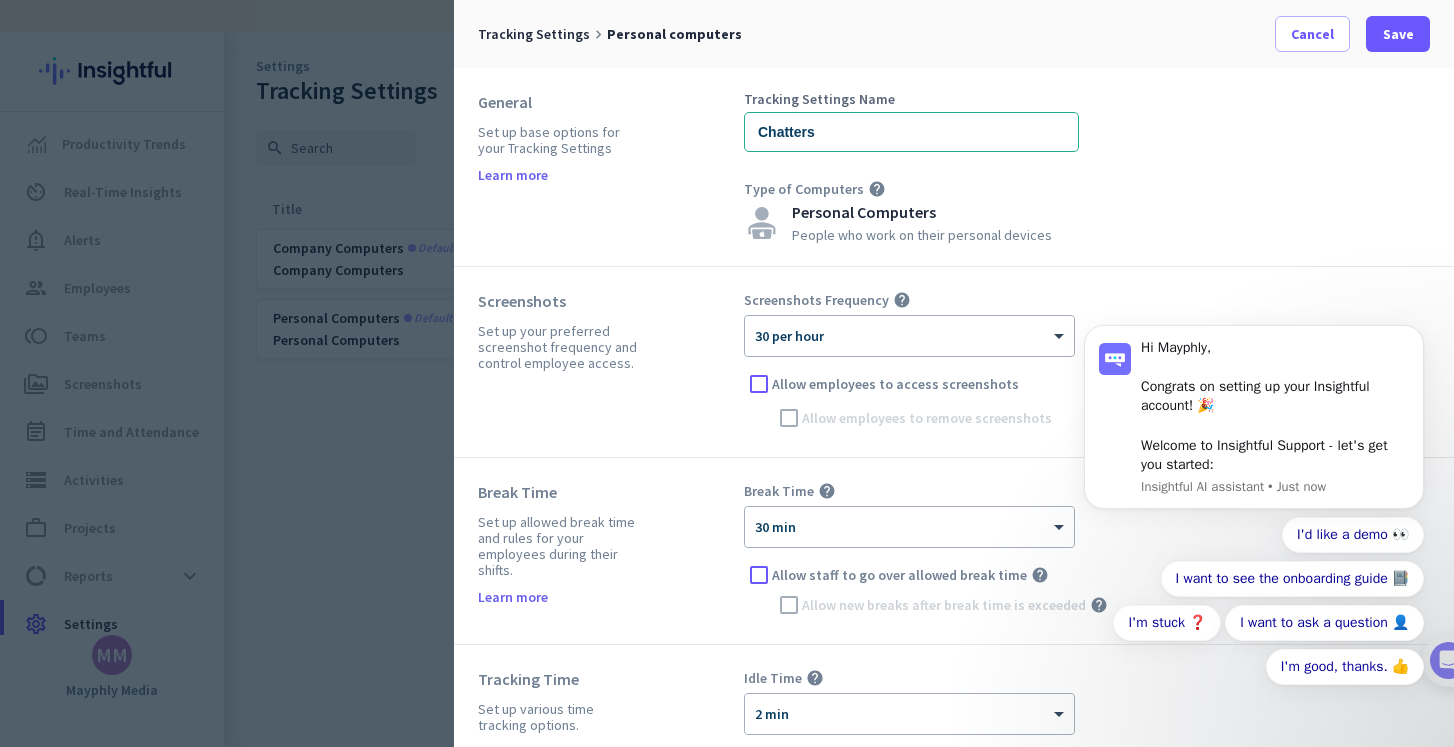 click on "Hi Mayphly, Congrats on setting up your Insightful account! 🎉 Welcome to Insightful Support - let's get you started:  Insightful AI assistant • Just now I'd like a demo 👀 I want to see the onboarding guide 📔 I'm stuck ❓ I want to ask a question 👤 I'm good, thanks.  👍" at bounding box center (1254, 434) 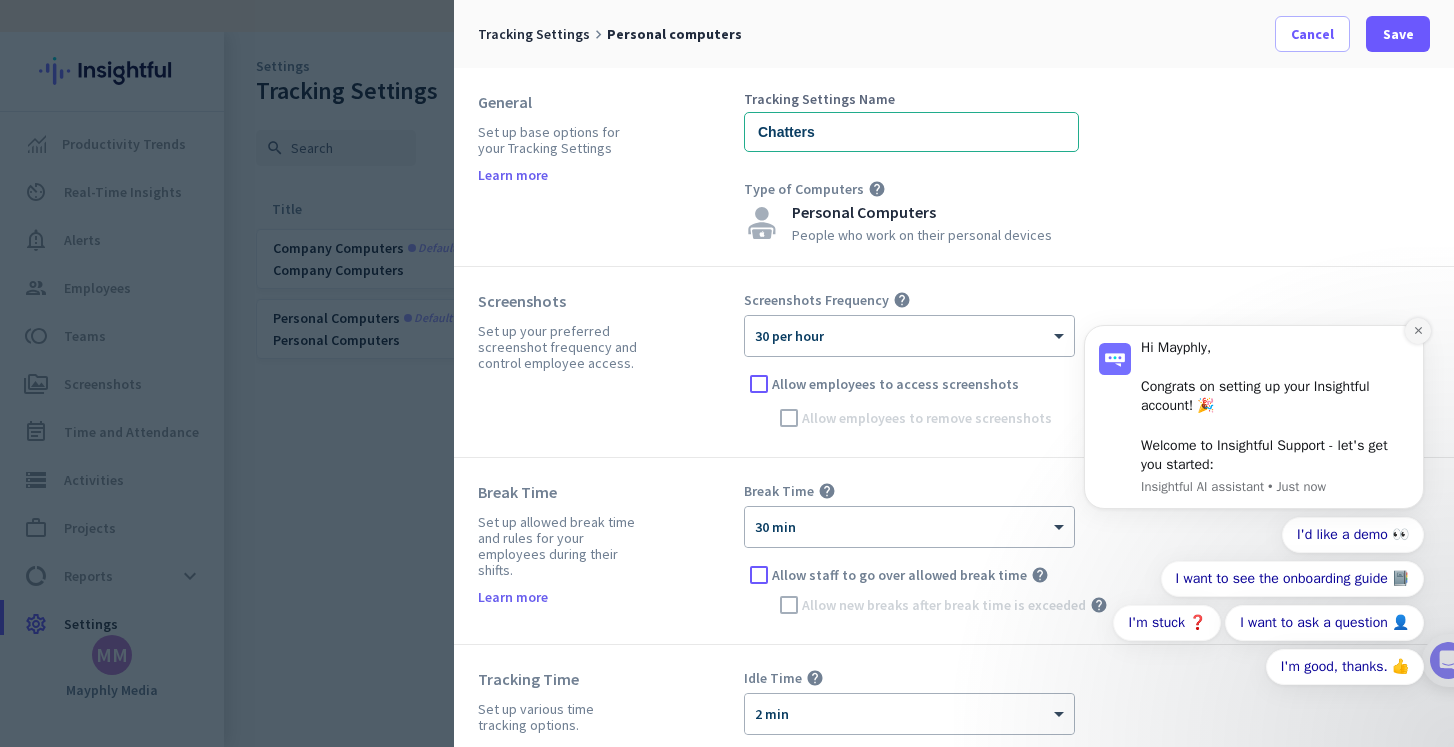 click 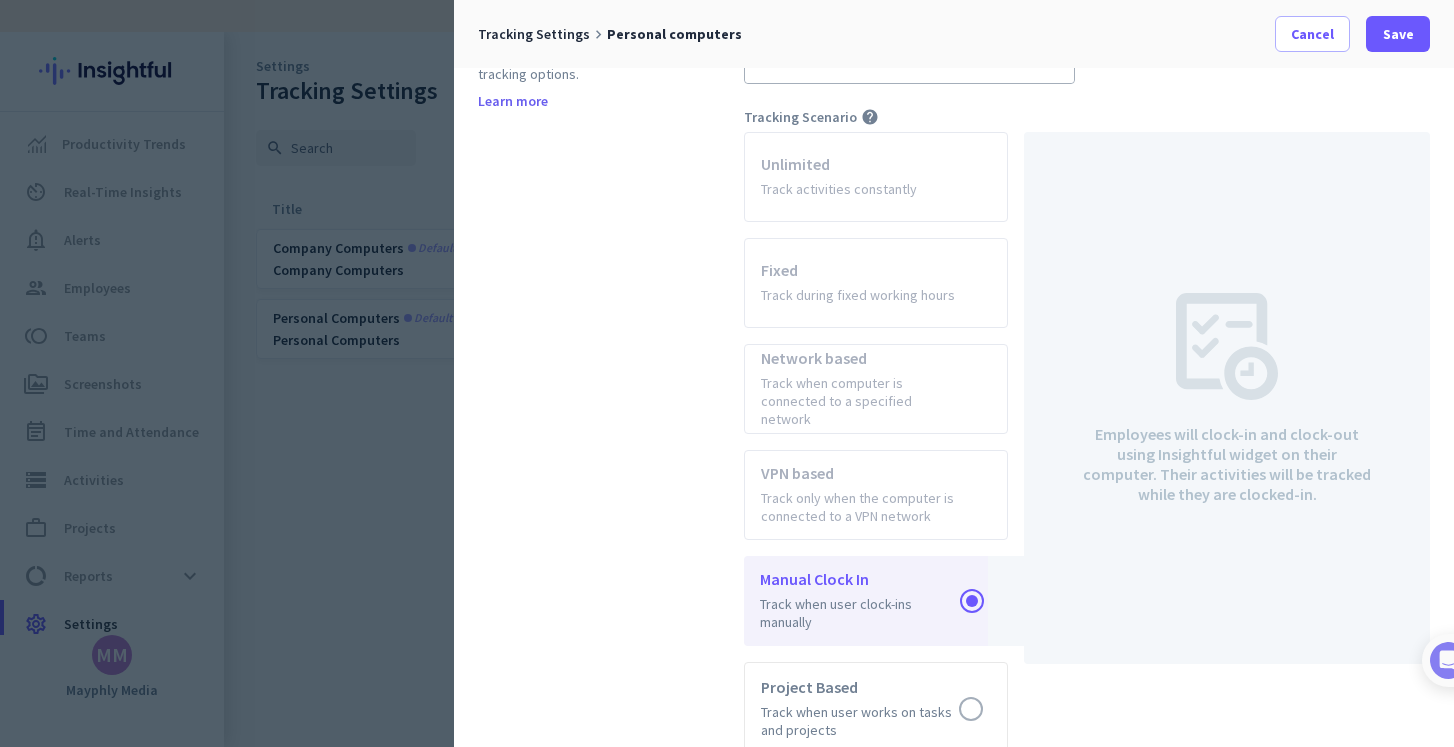 scroll, scrollTop: 660, scrollLeft: 0, axis: vertical 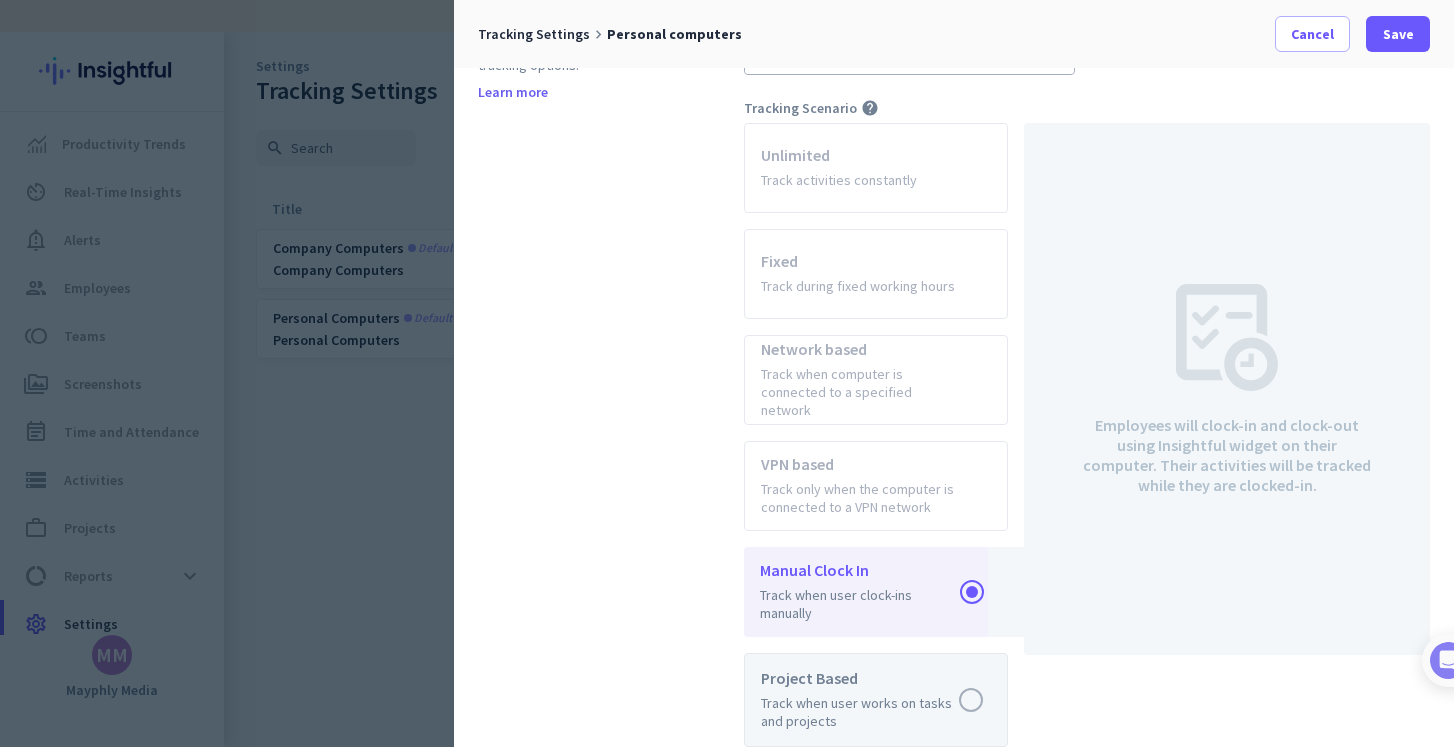 click at bounding box center [876, 700] 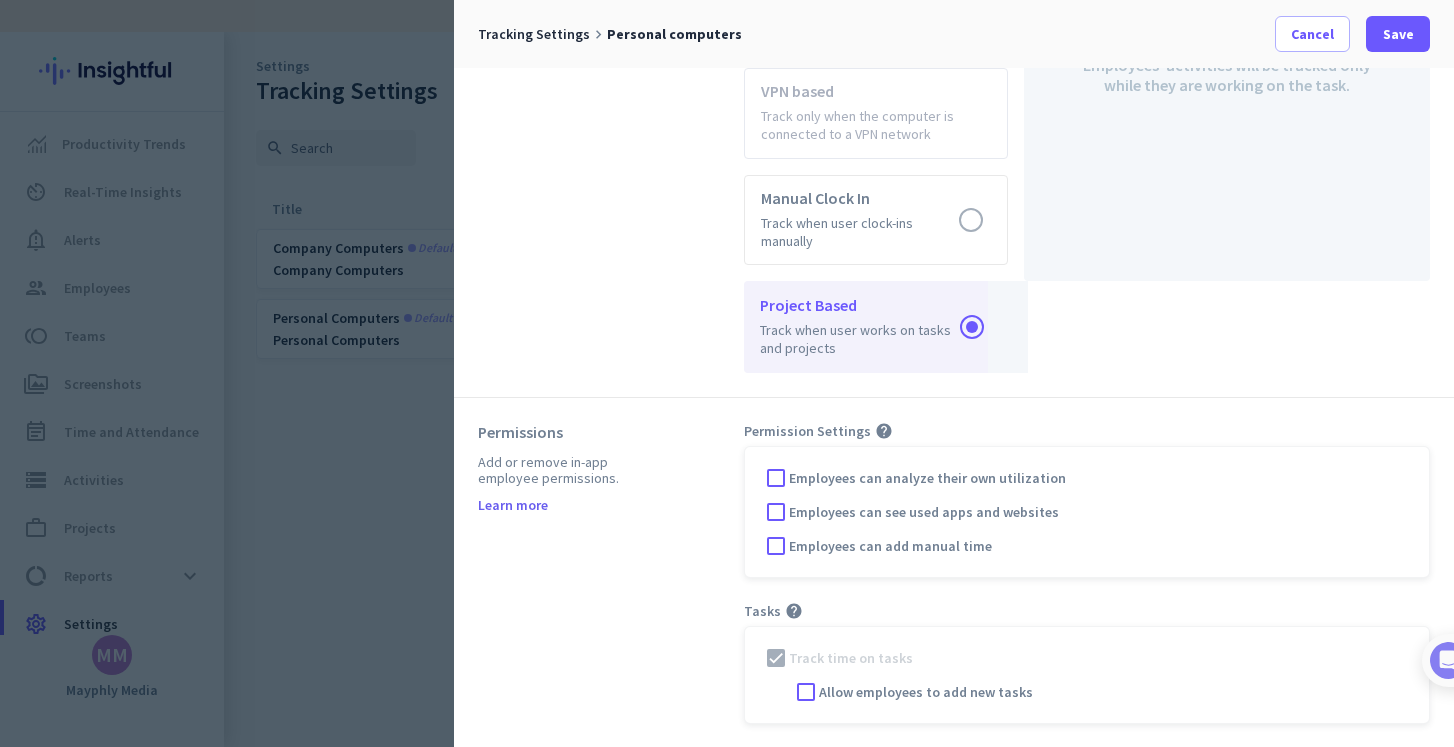scroll, scrollTop: 1033, scrollLeft: 0, axis: vertical 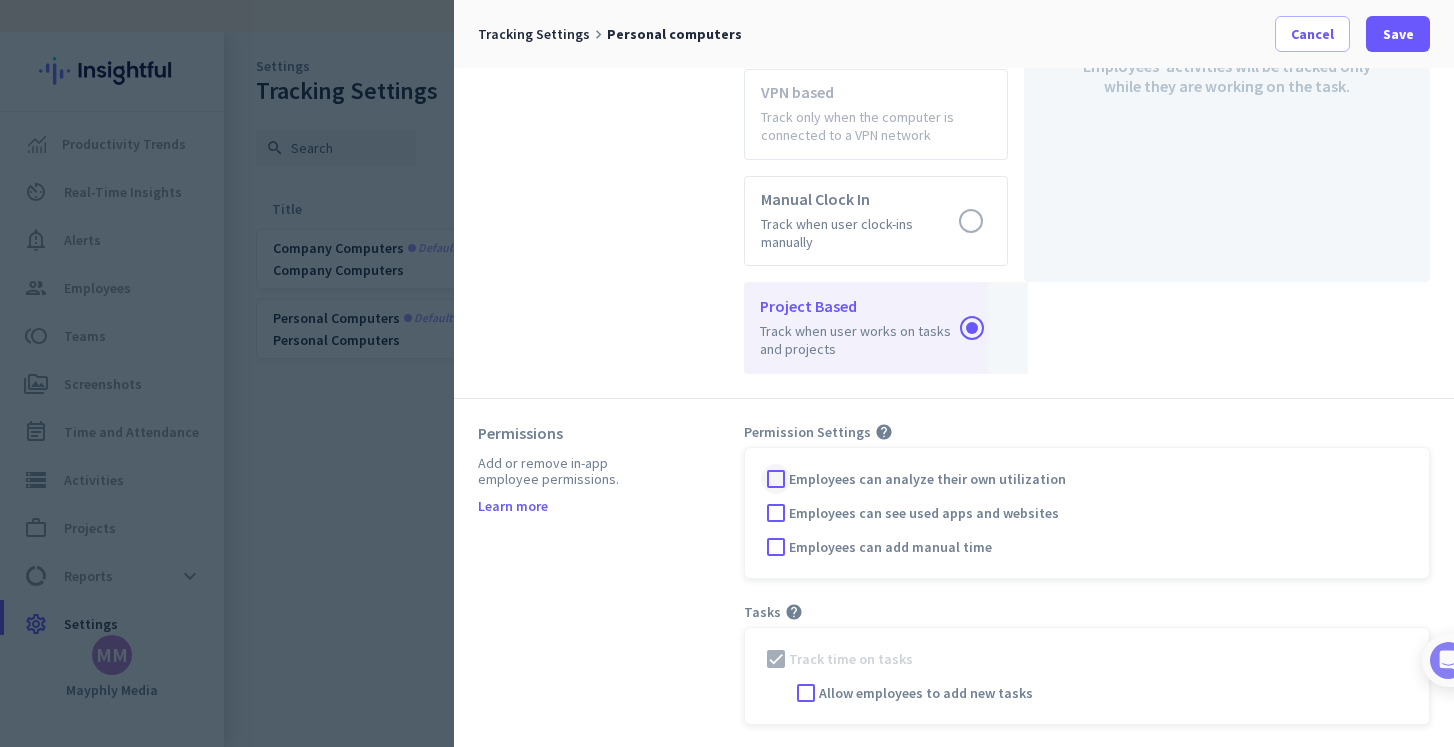 click at bounding box center [776, 479] 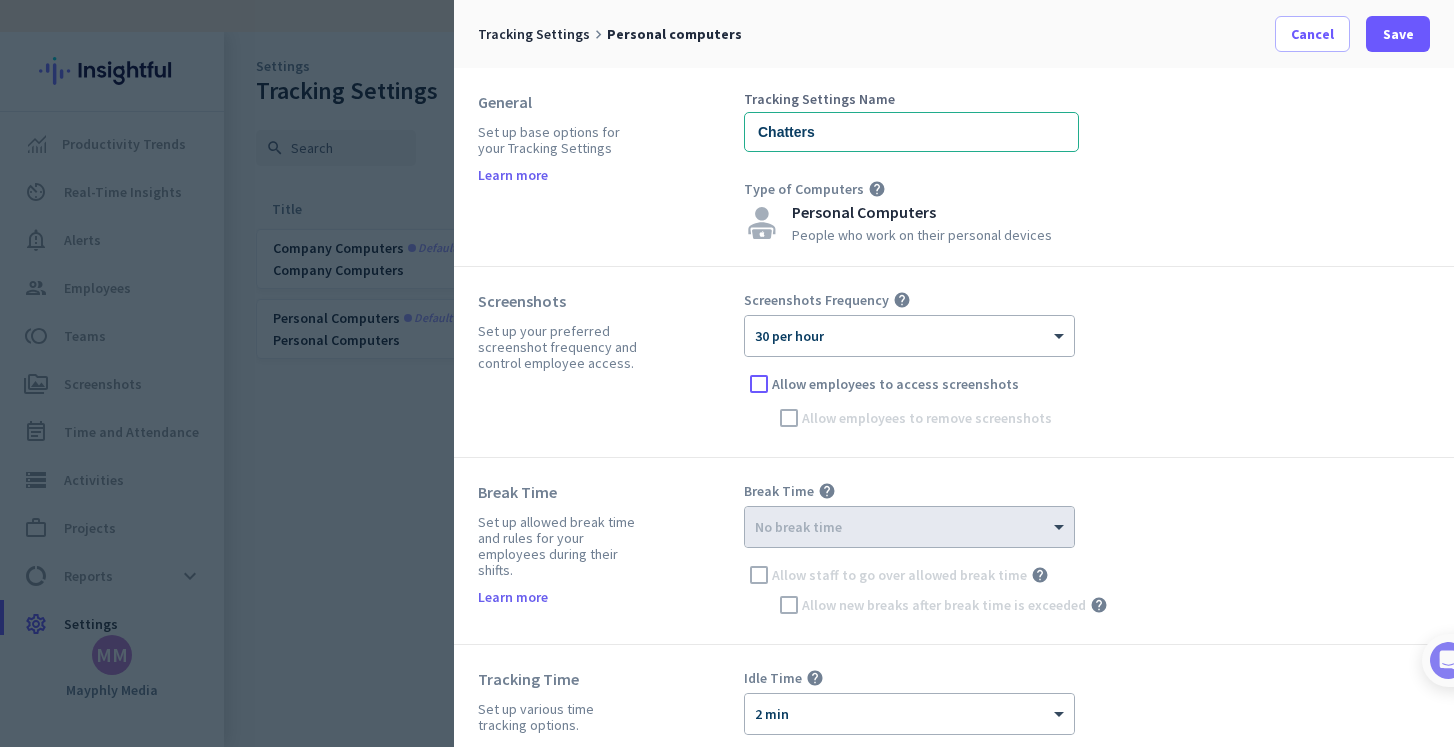 scroll, scrollTop: 0, scrollLeft: 0, axis: both 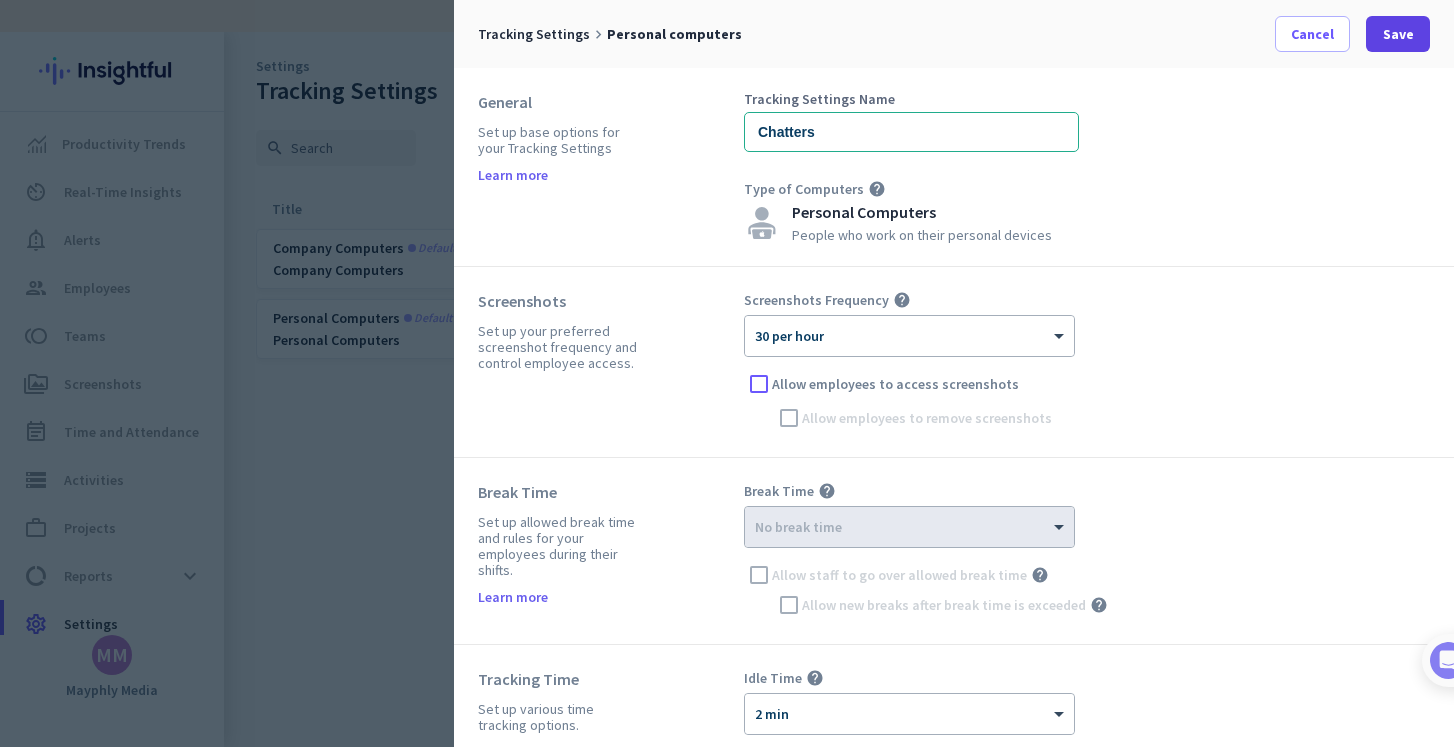 click on "Save" at bounding box center (1398, 34) 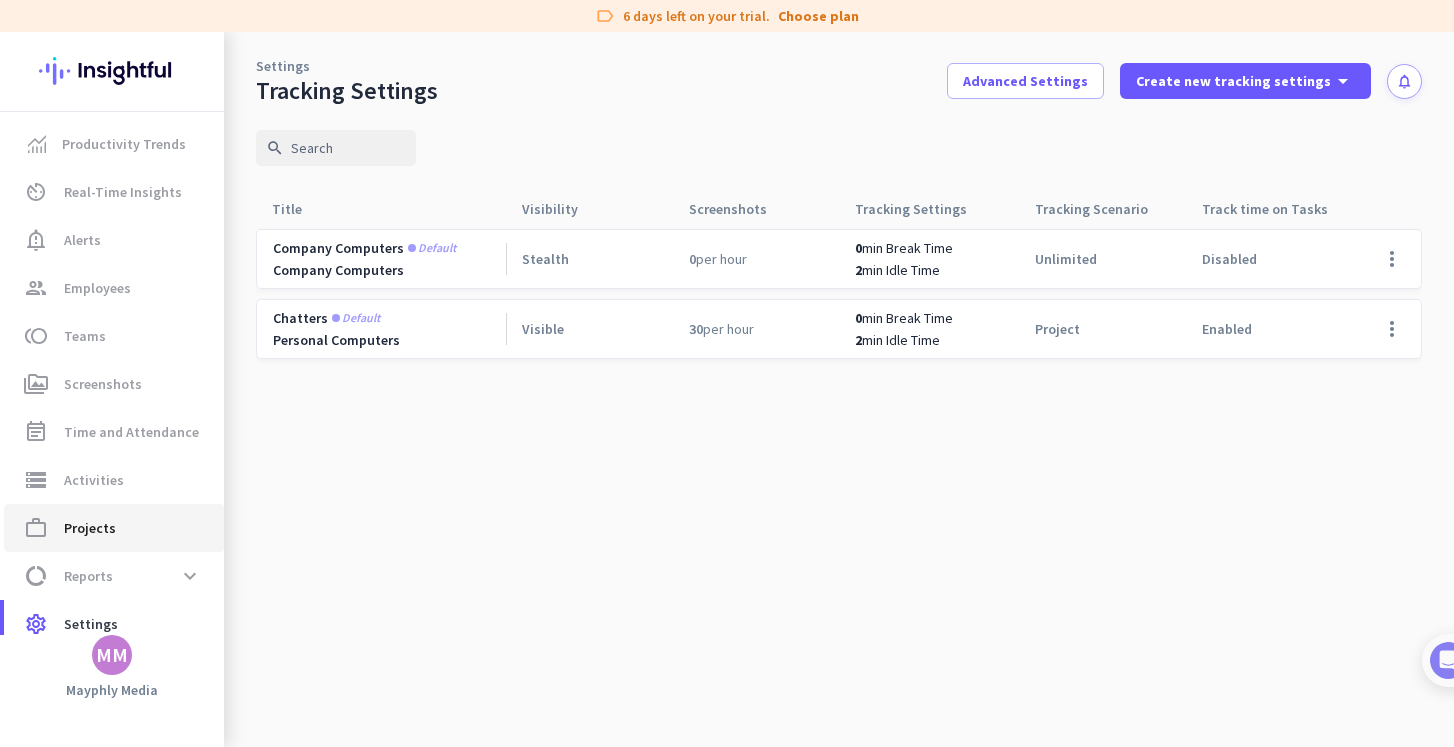 click on "work_outline  Projects" 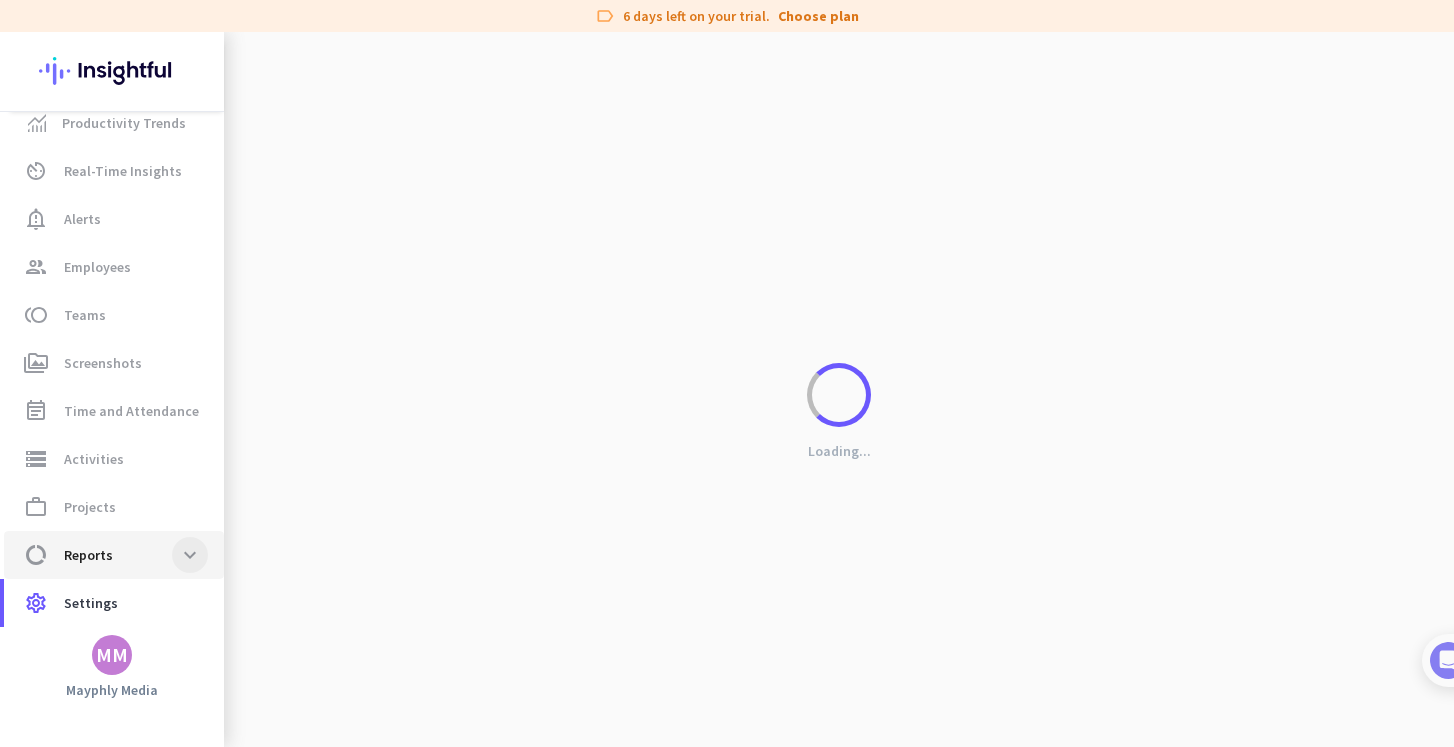 scroll, scrollTop: 21, scrollLeft: 0, axis: vertical 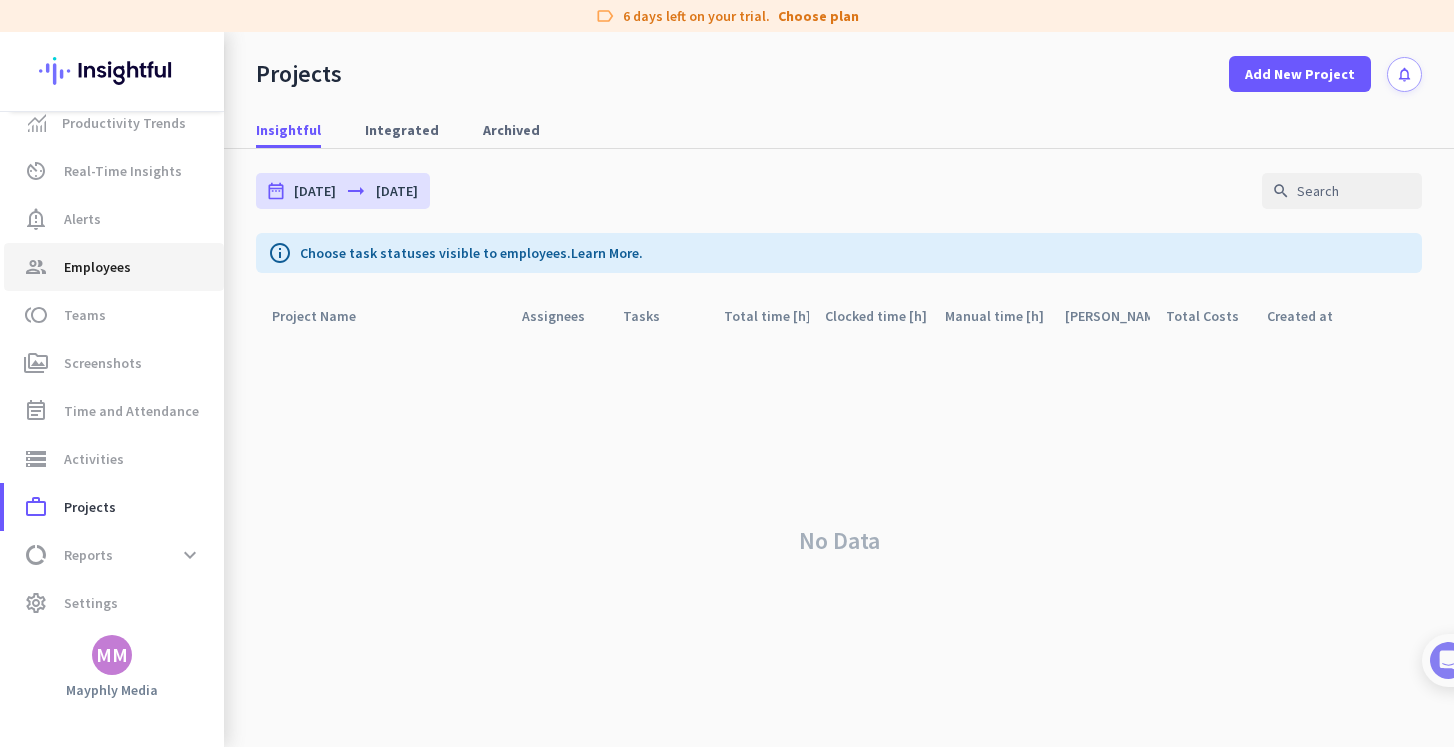 click on "group  Employees" 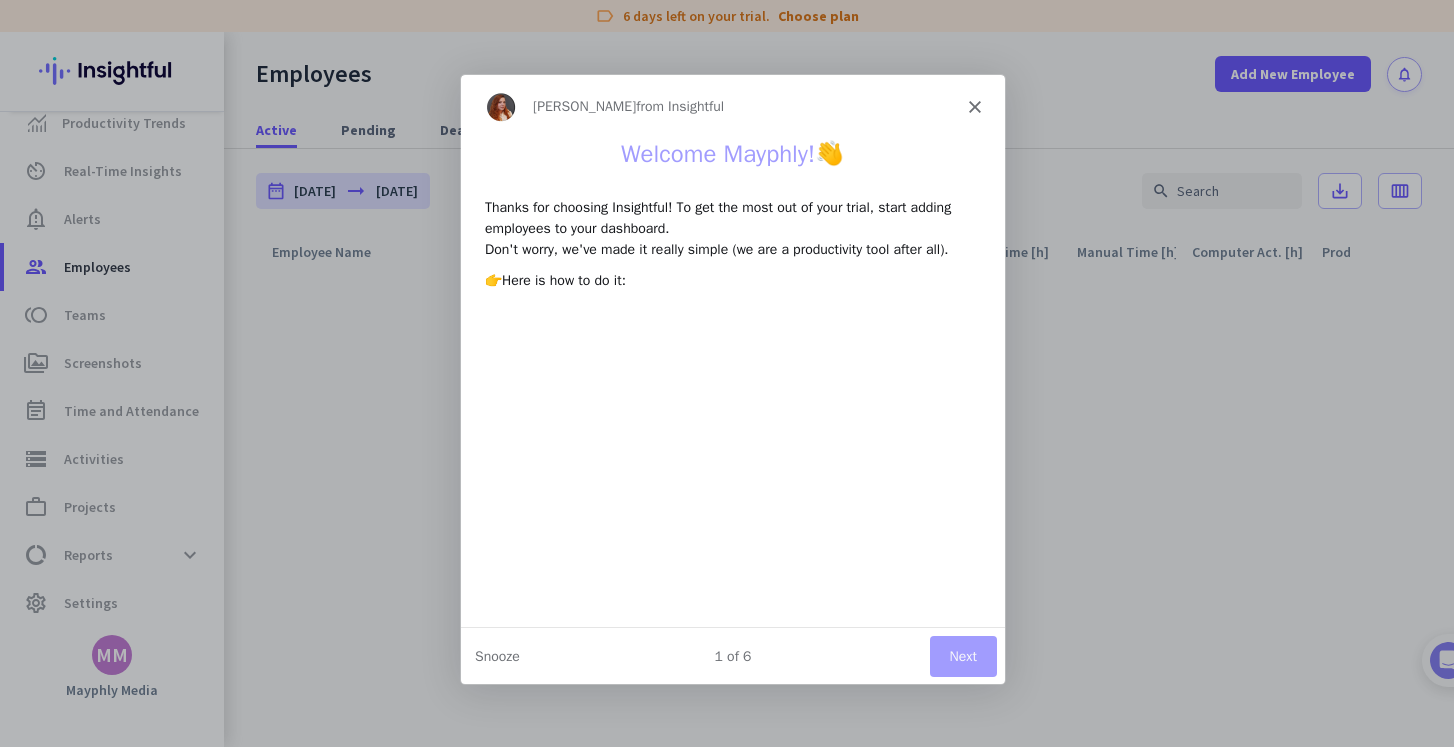 scroll, scrollTop: 0, scrollLeft: 0, axis: both 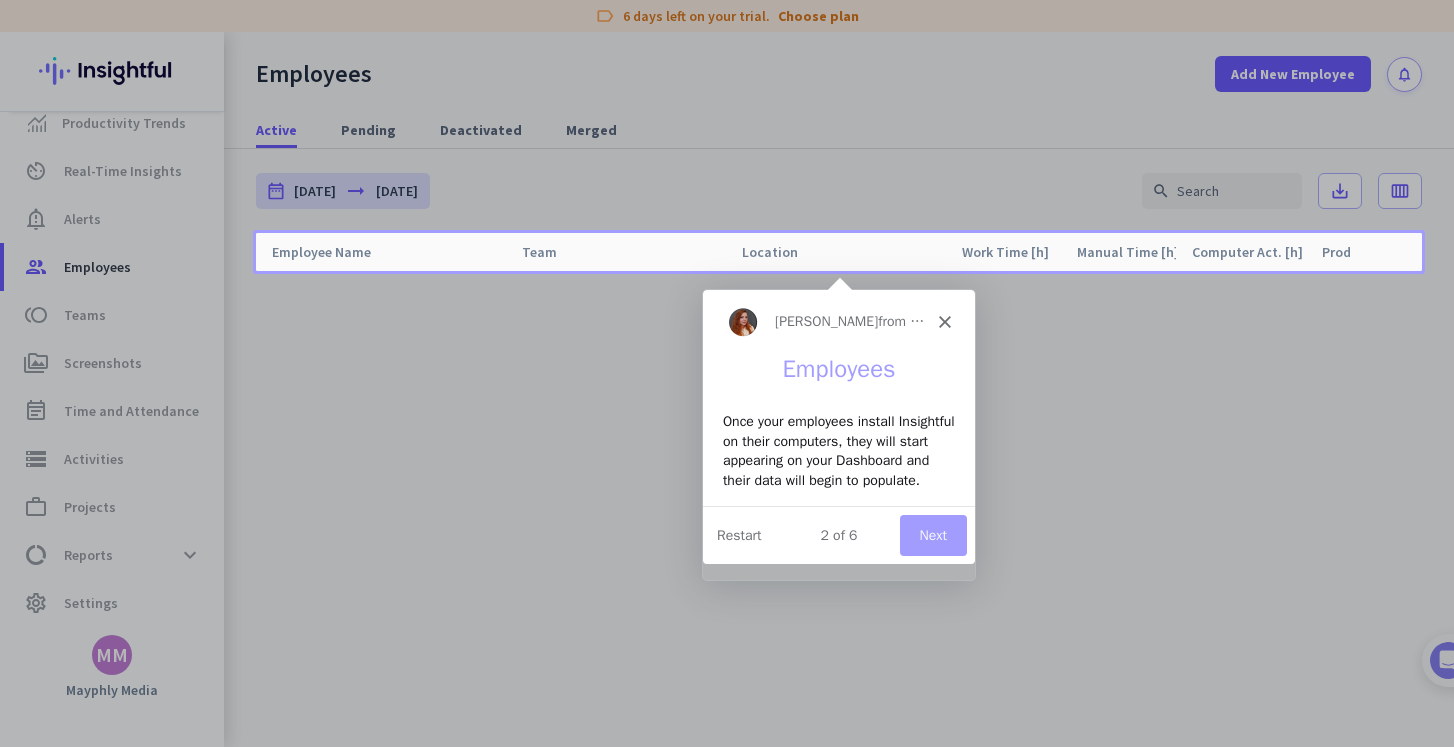 click on "Next" at bounding box center [932, 534] 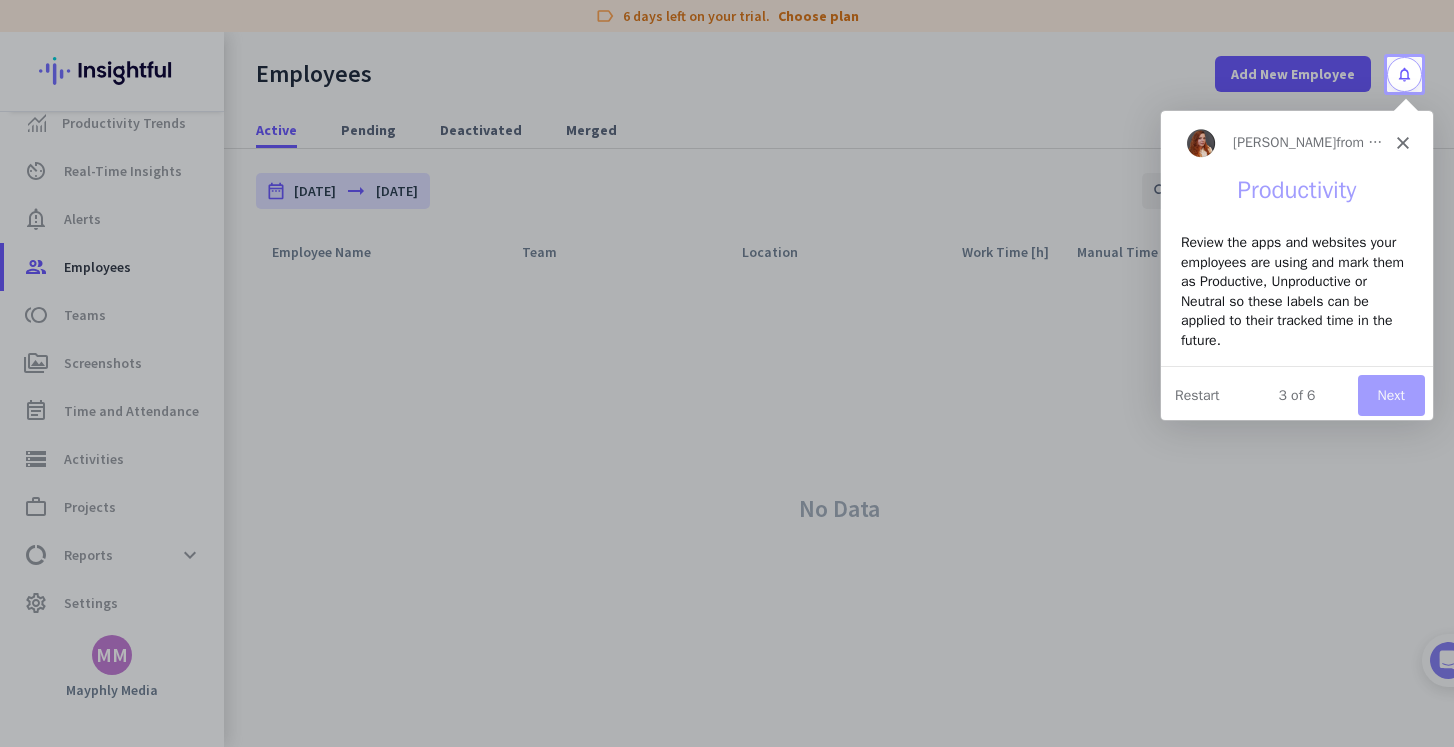 scroll, scrollTop: 0, scrollLeft: 0, axis: both 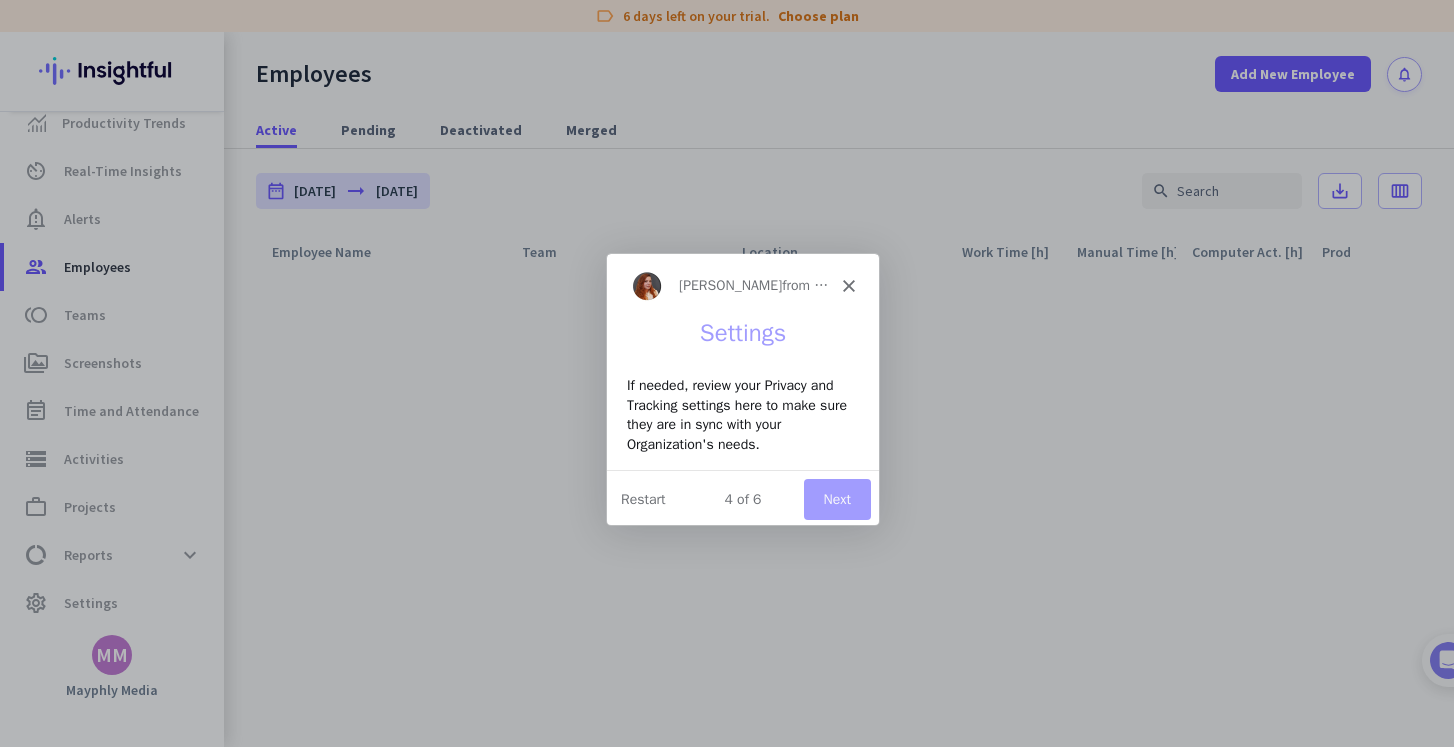 click on "Next" at bounding box center (836, 498) 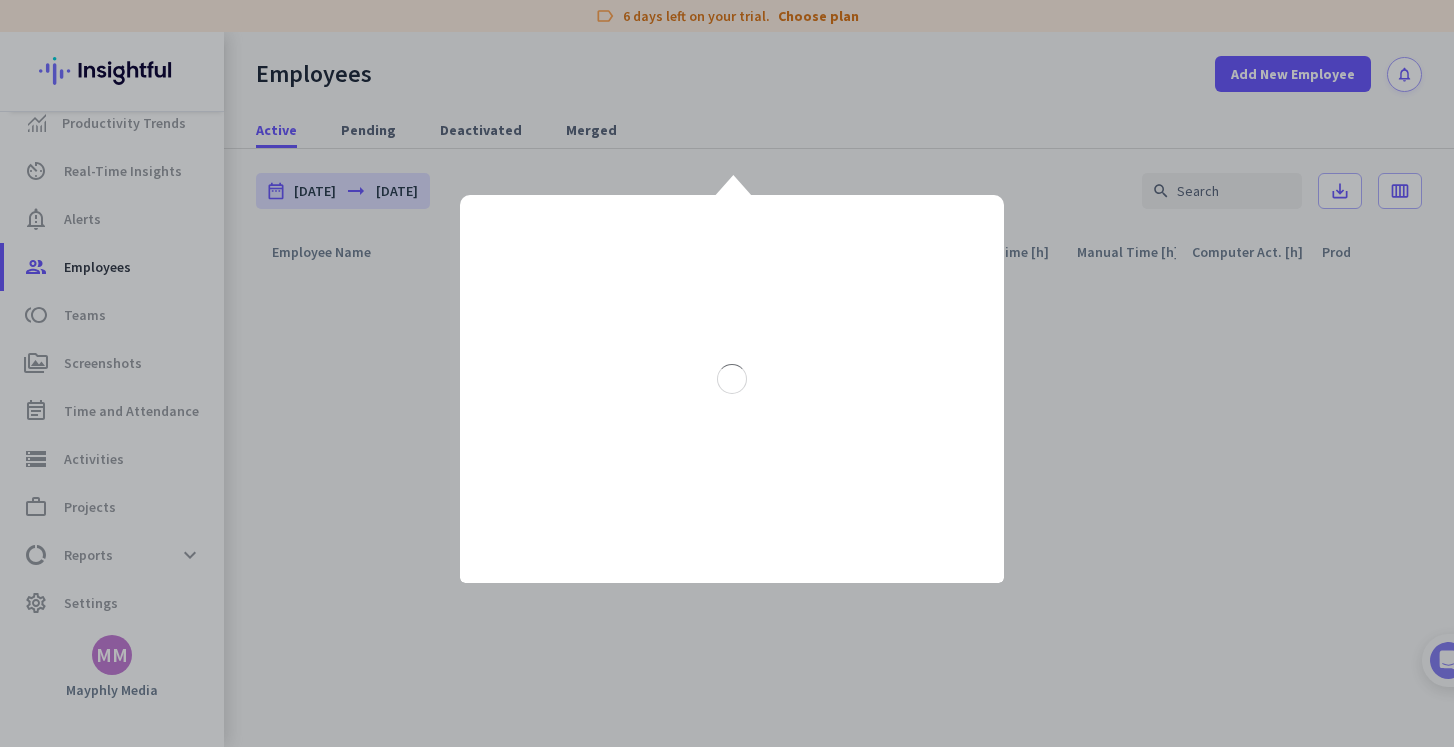 scroll, scrollTop: 0, scrollLeft: 0, axis: both 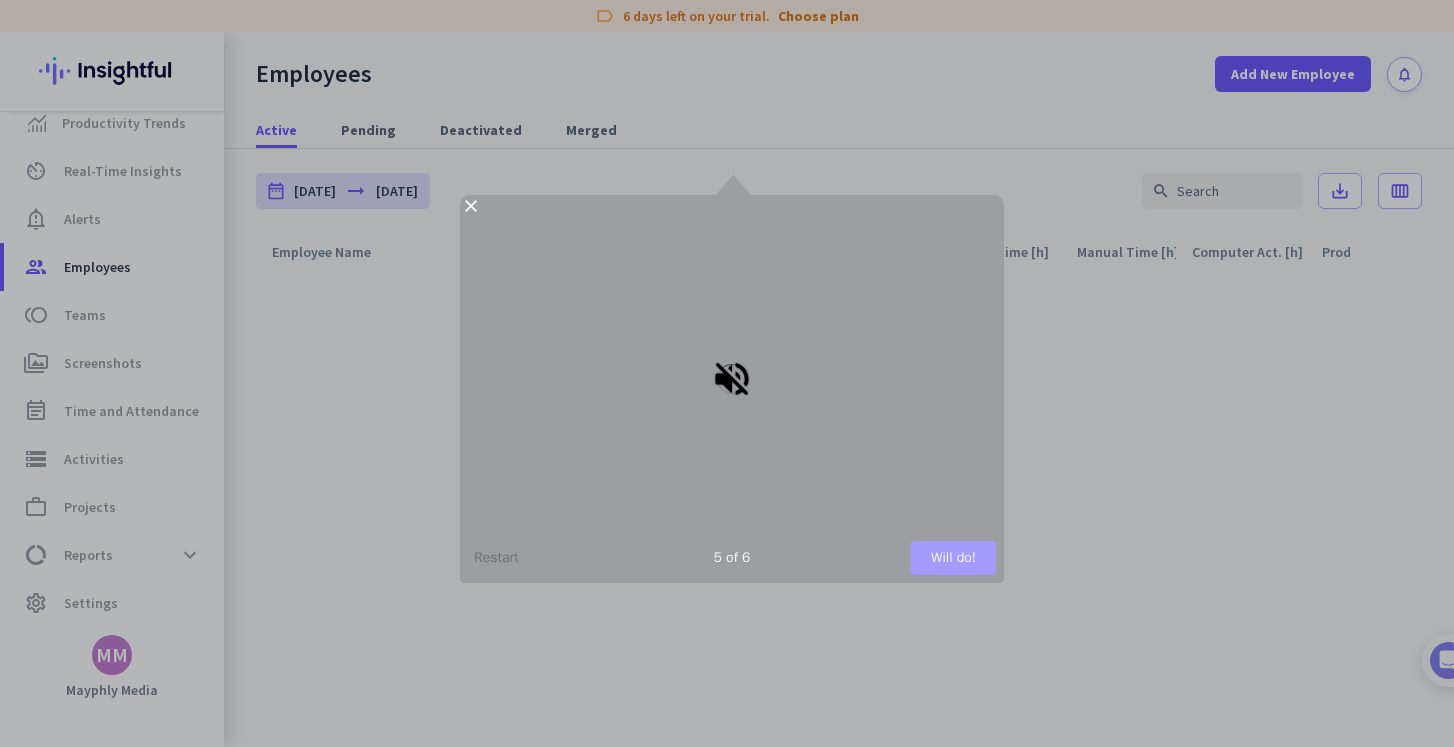 click on "Will do!" at bounding box center (953, 557) 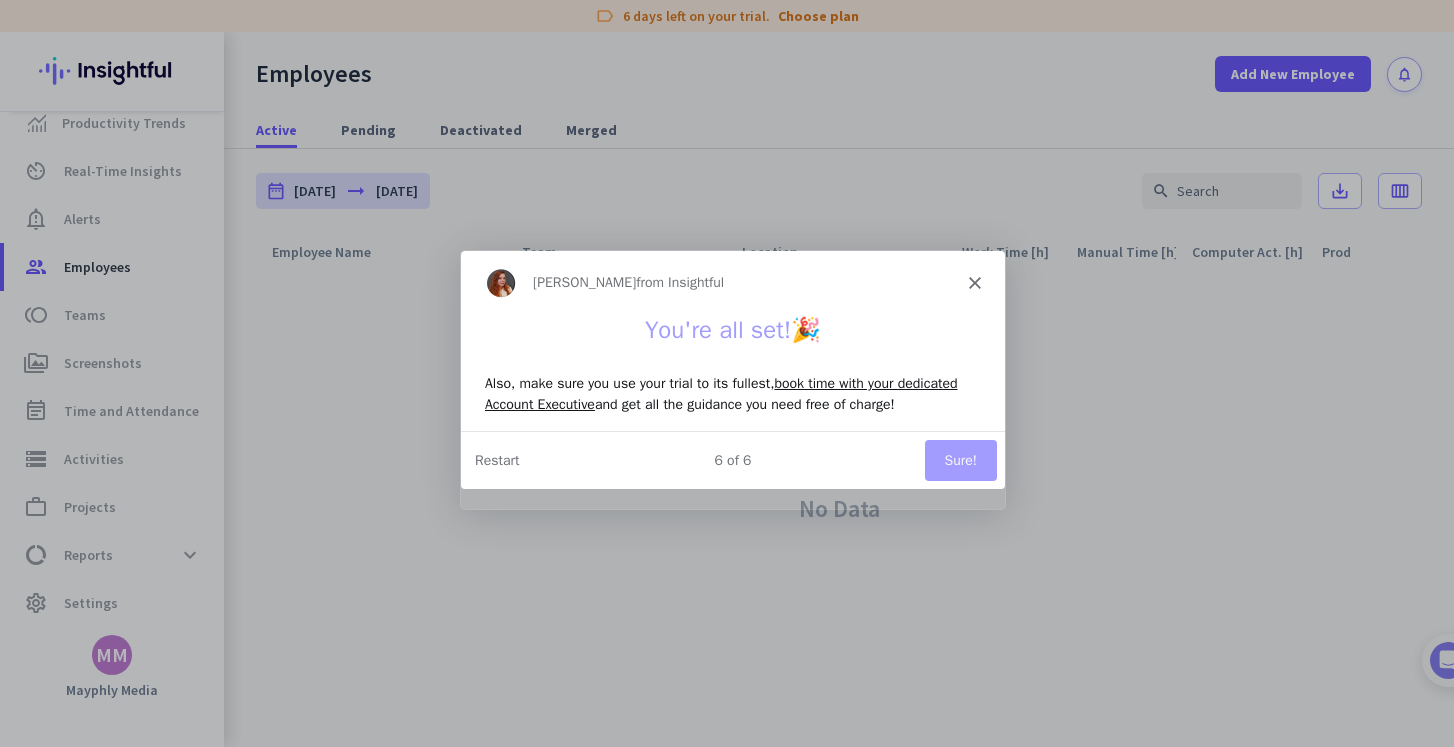 scroll, scrollTop: 0, scrollLeft: 0, axis: both 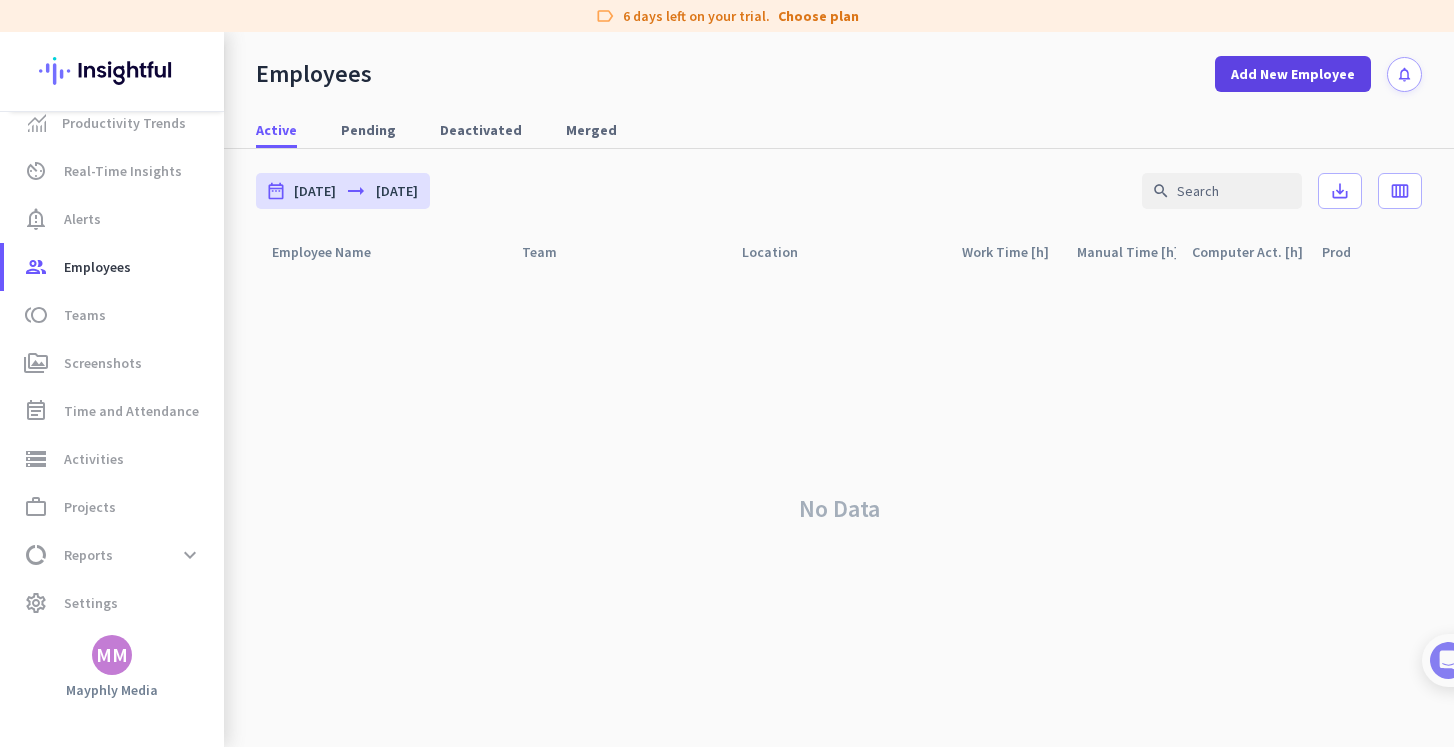 click at bounding box center [1293, 74] 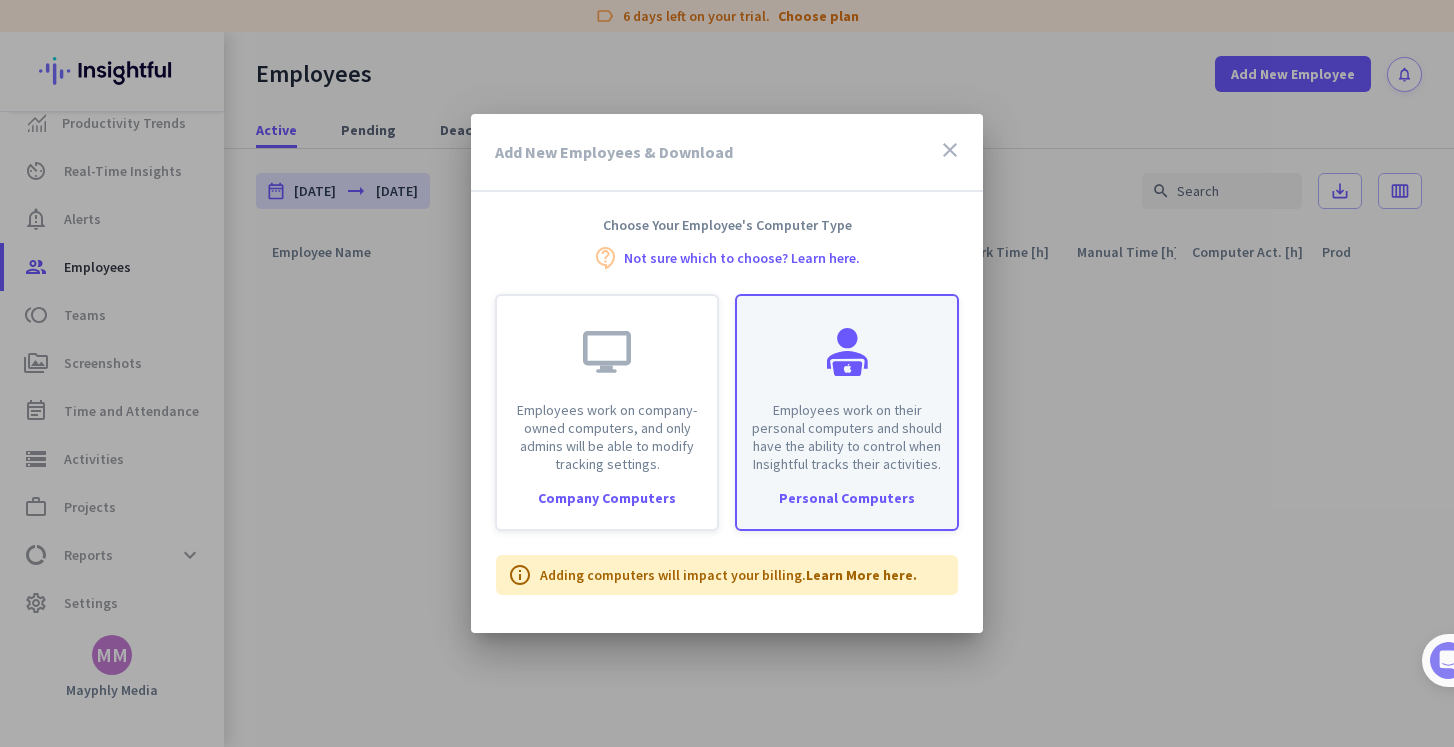click on "Employees work on their personal computers and should have the ability to control when Insightful tracks their activities." at bounding box center [847, 437] 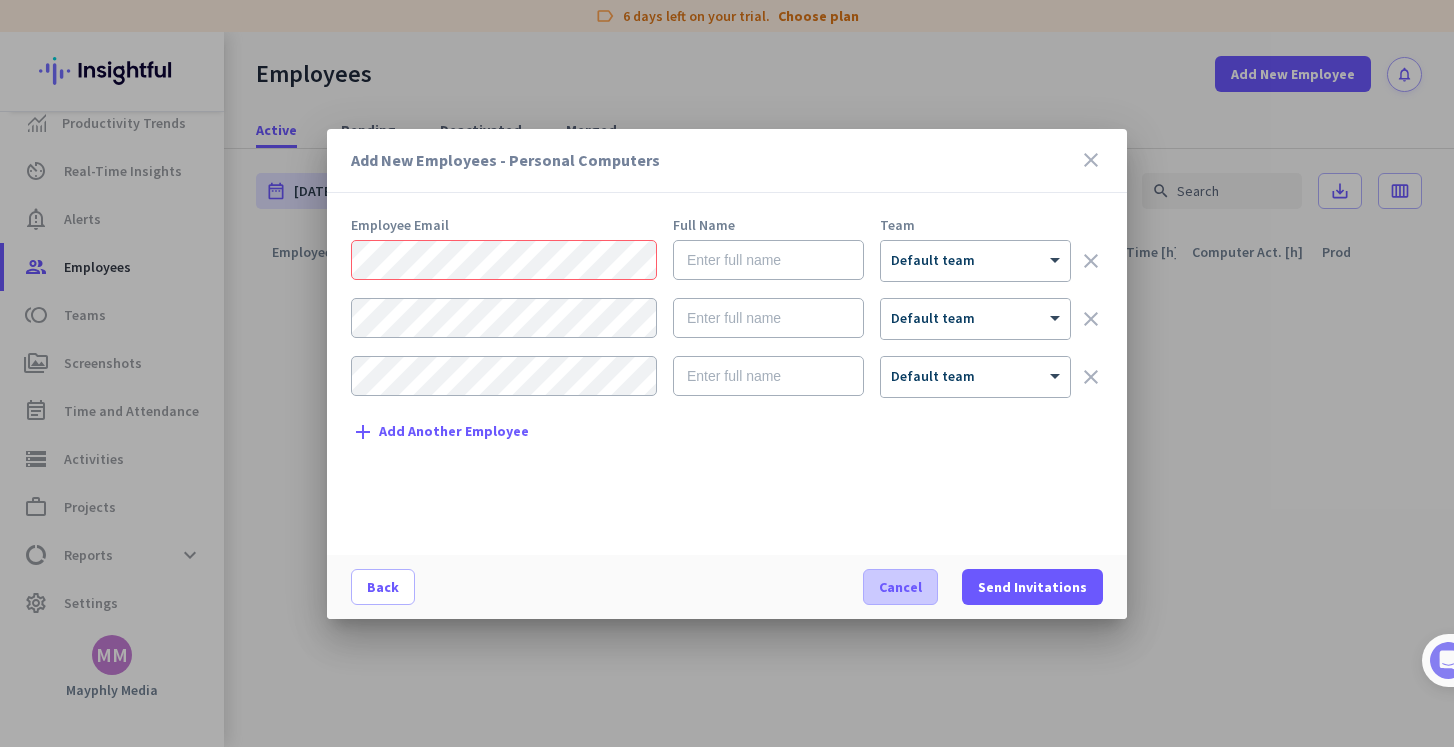 click on "Cancel" 